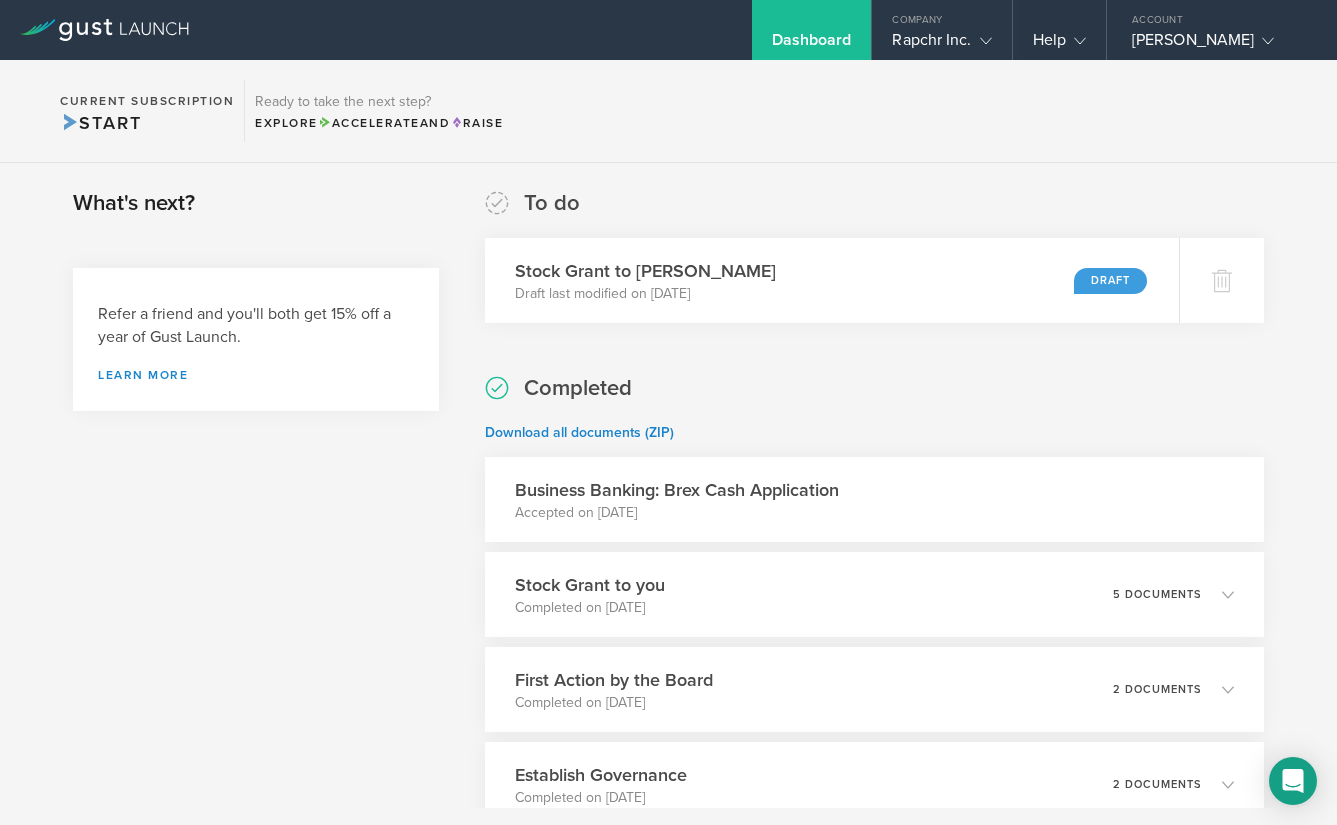 scroll, scrollTop: 0, scrollLeft: 0, axis: both 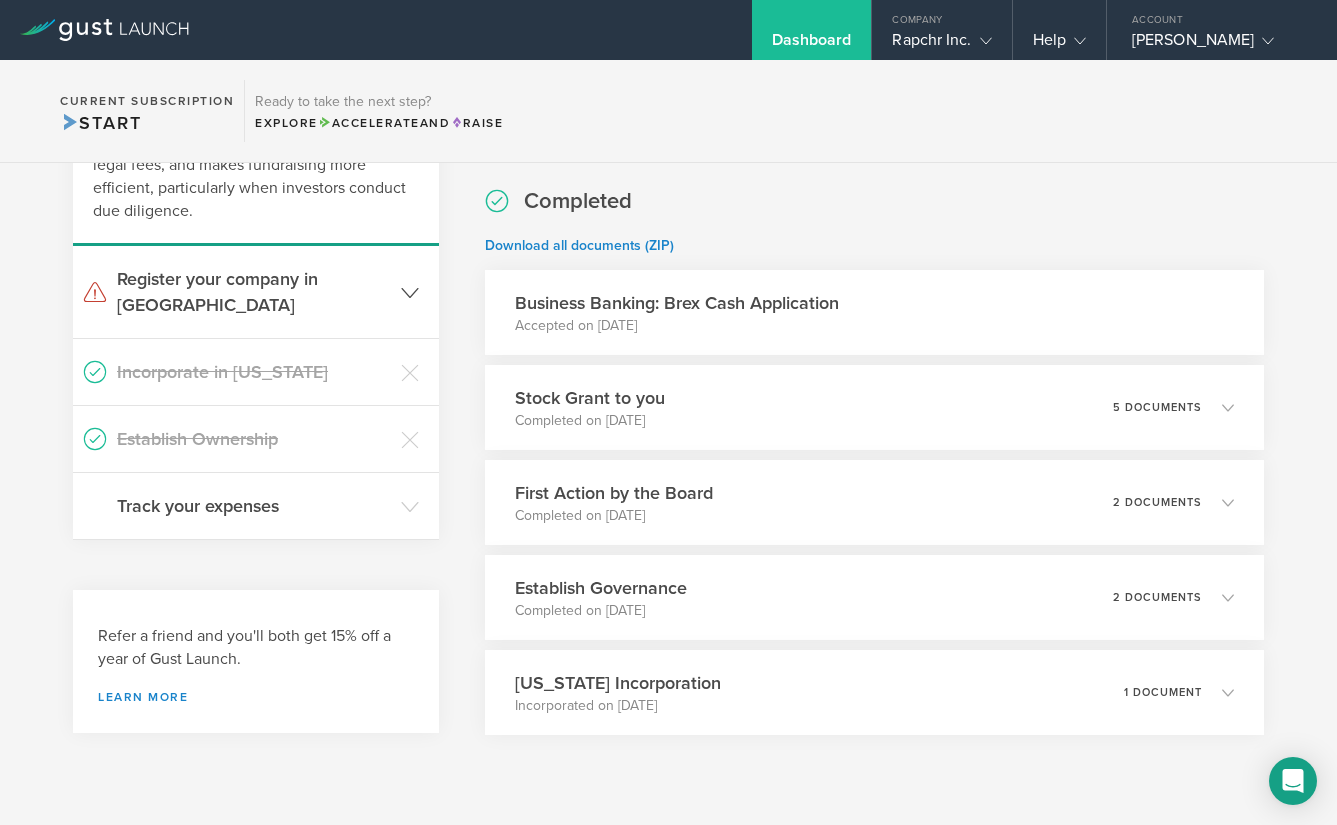 click 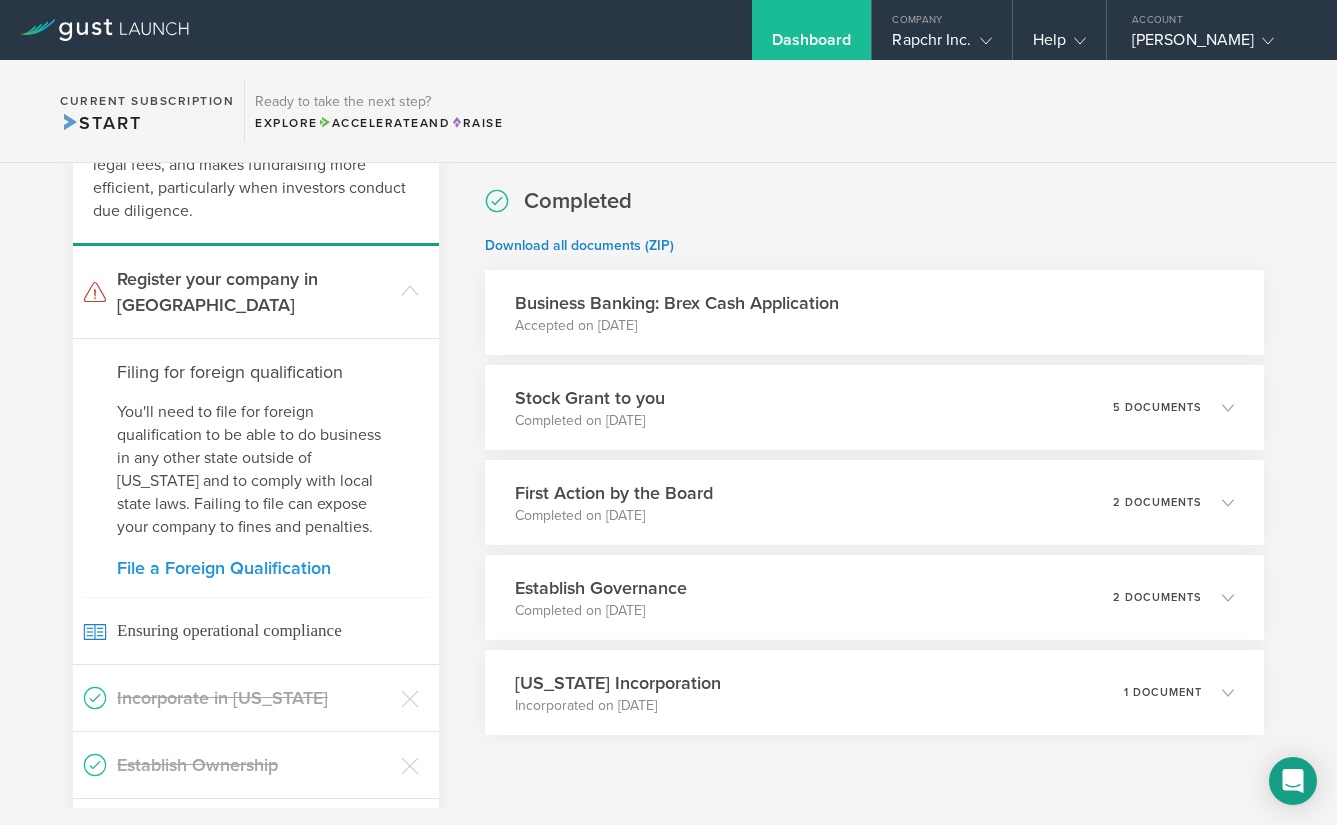 click on "File a Foreign Qualification" 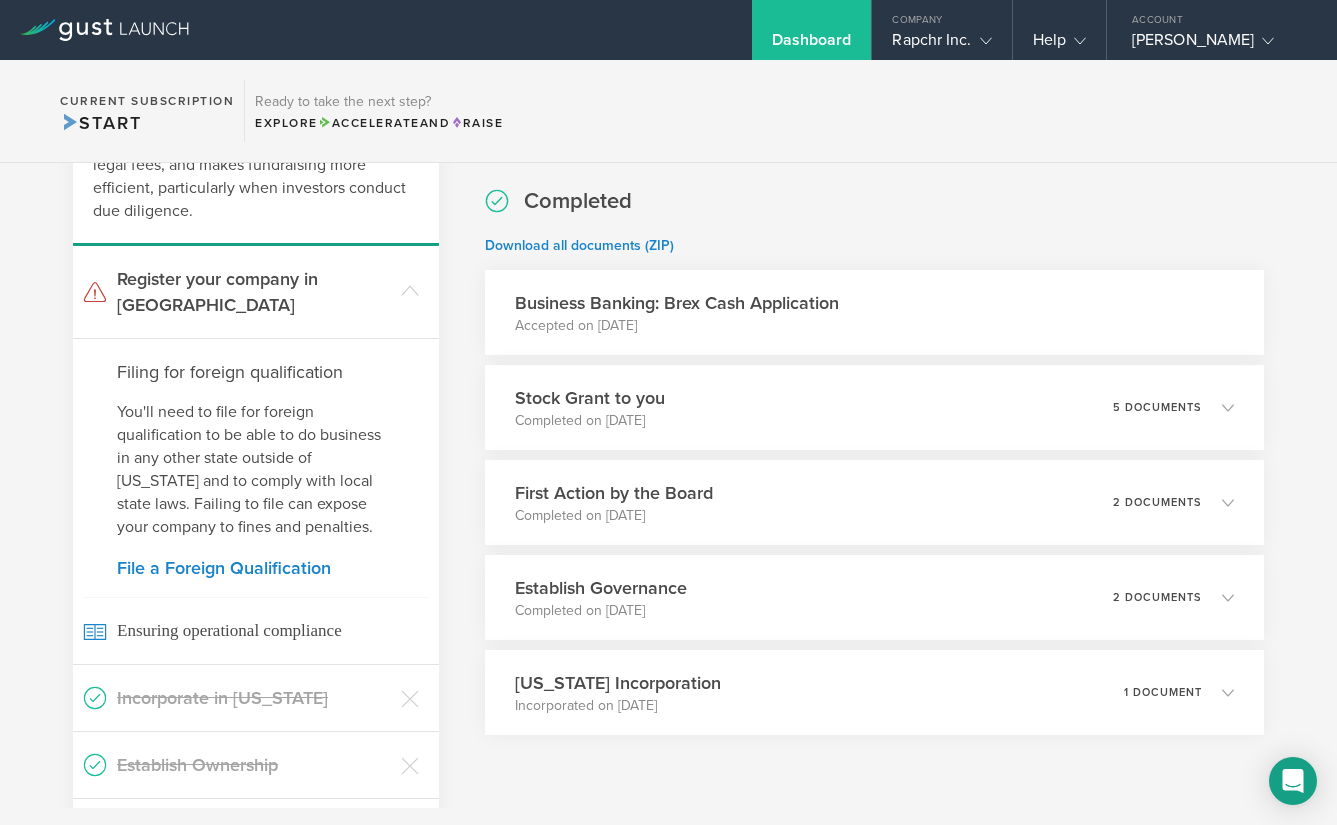 scroll, scrollTop: 0, scrollLeft: 0, axis: both 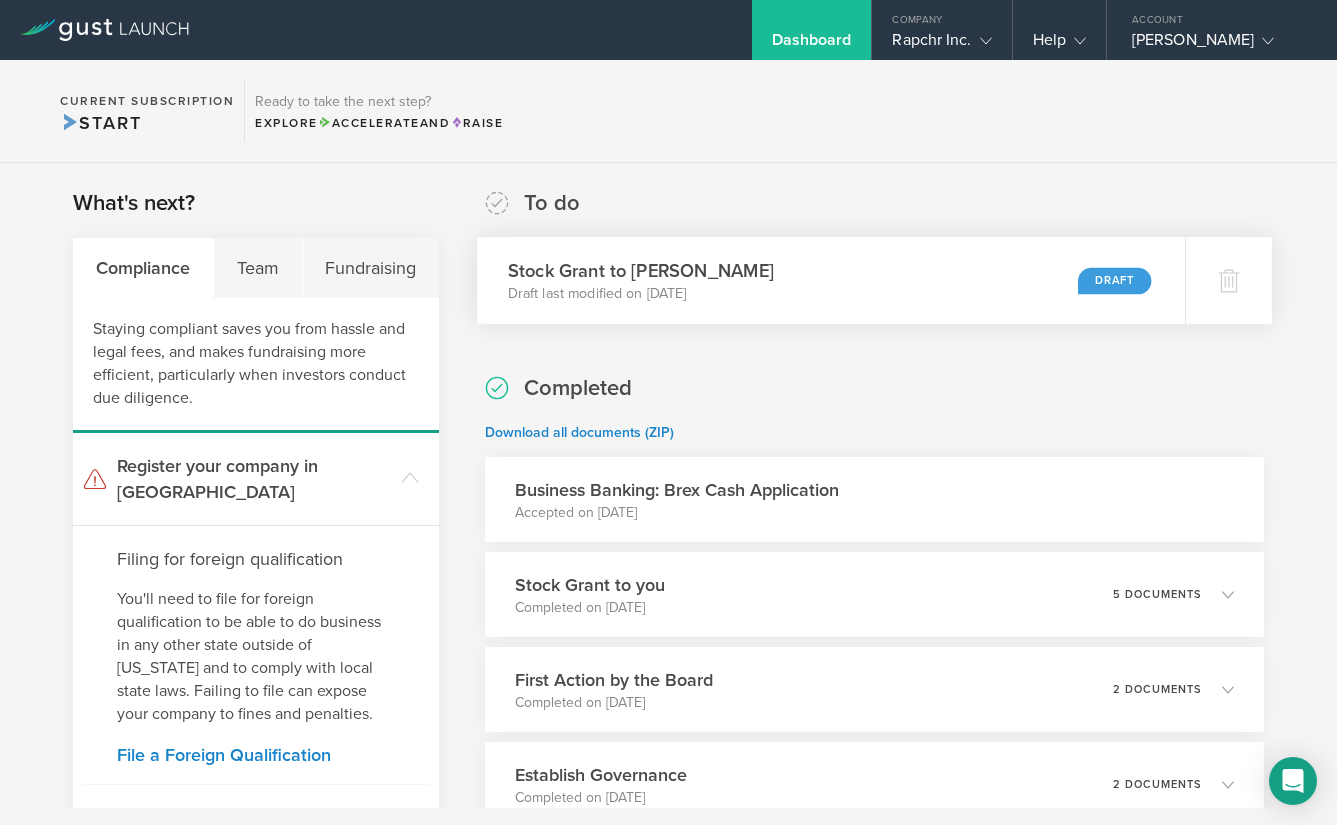click on "Stock Grant to [PERSON_NAME]" at bounding box center [641, 270] 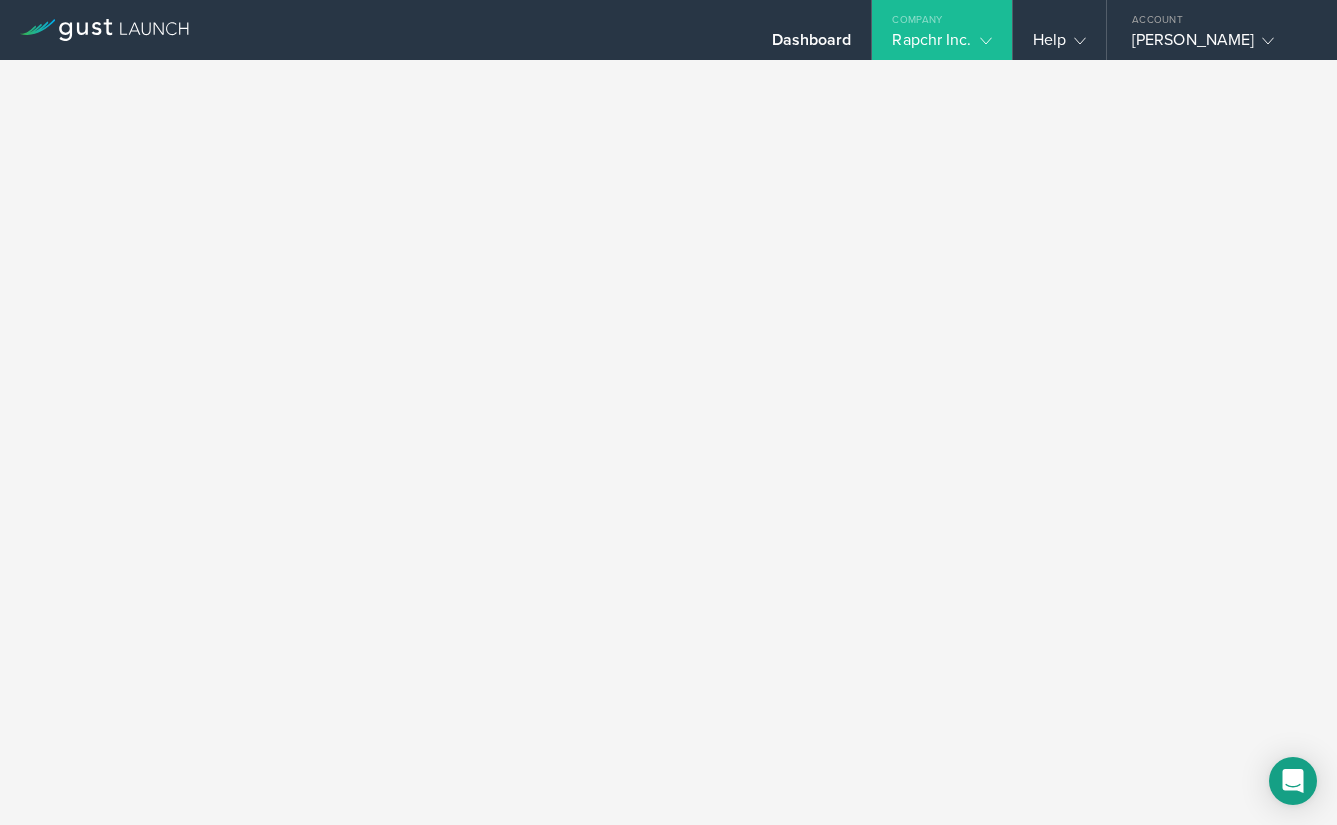 scroll, scrollTop: 0, scrollLeft: 0, axis: both 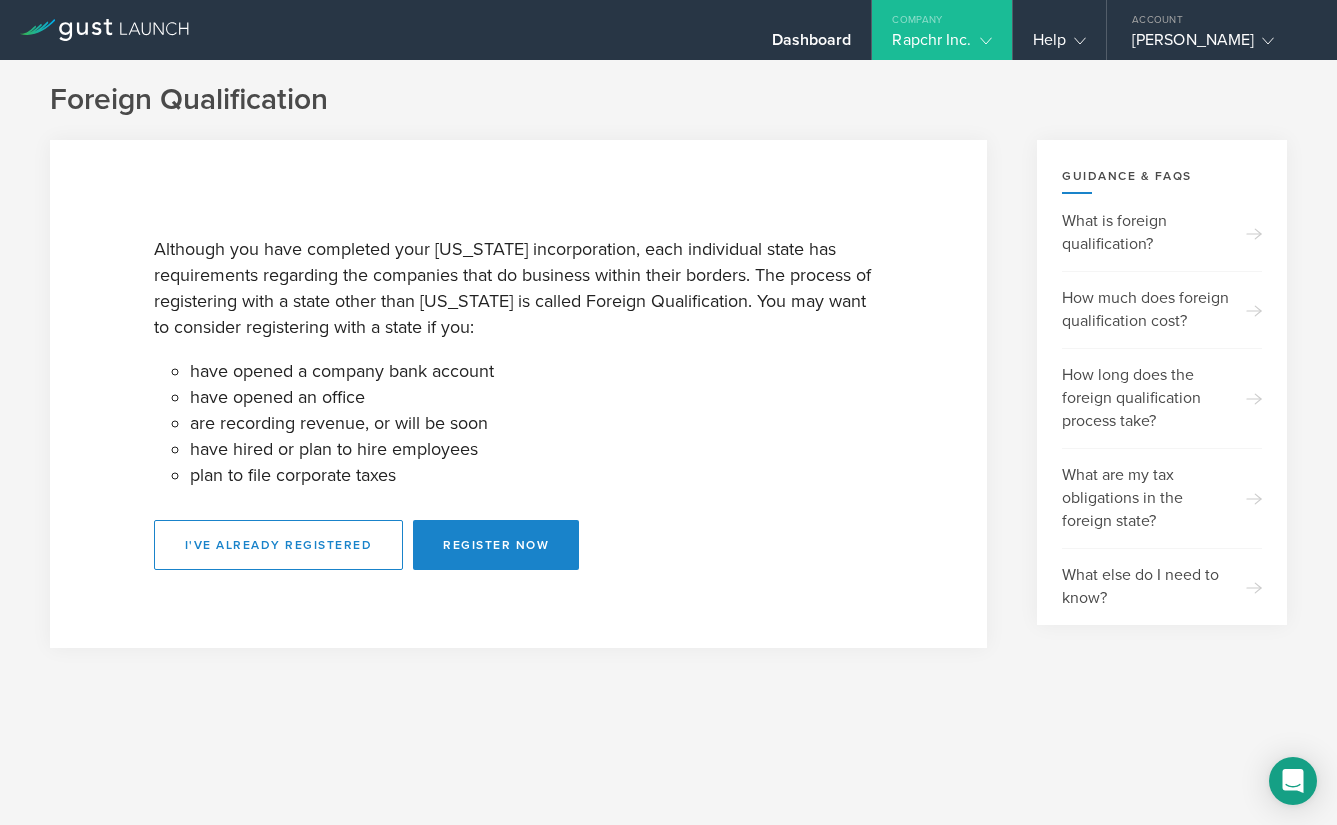 click on "have opened an office" at bounding box center (537, 397) 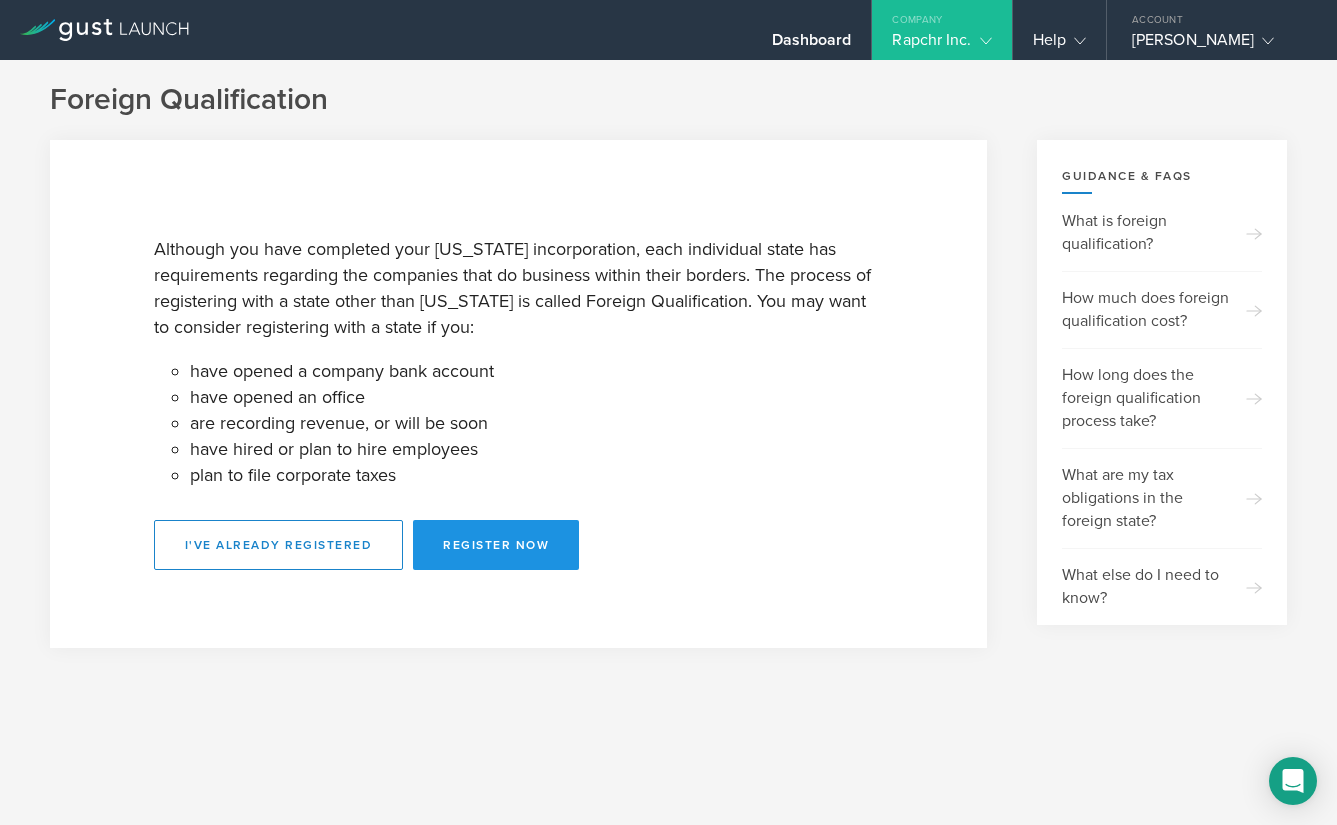 click on "Register Now" at bounding box center (496, 545) 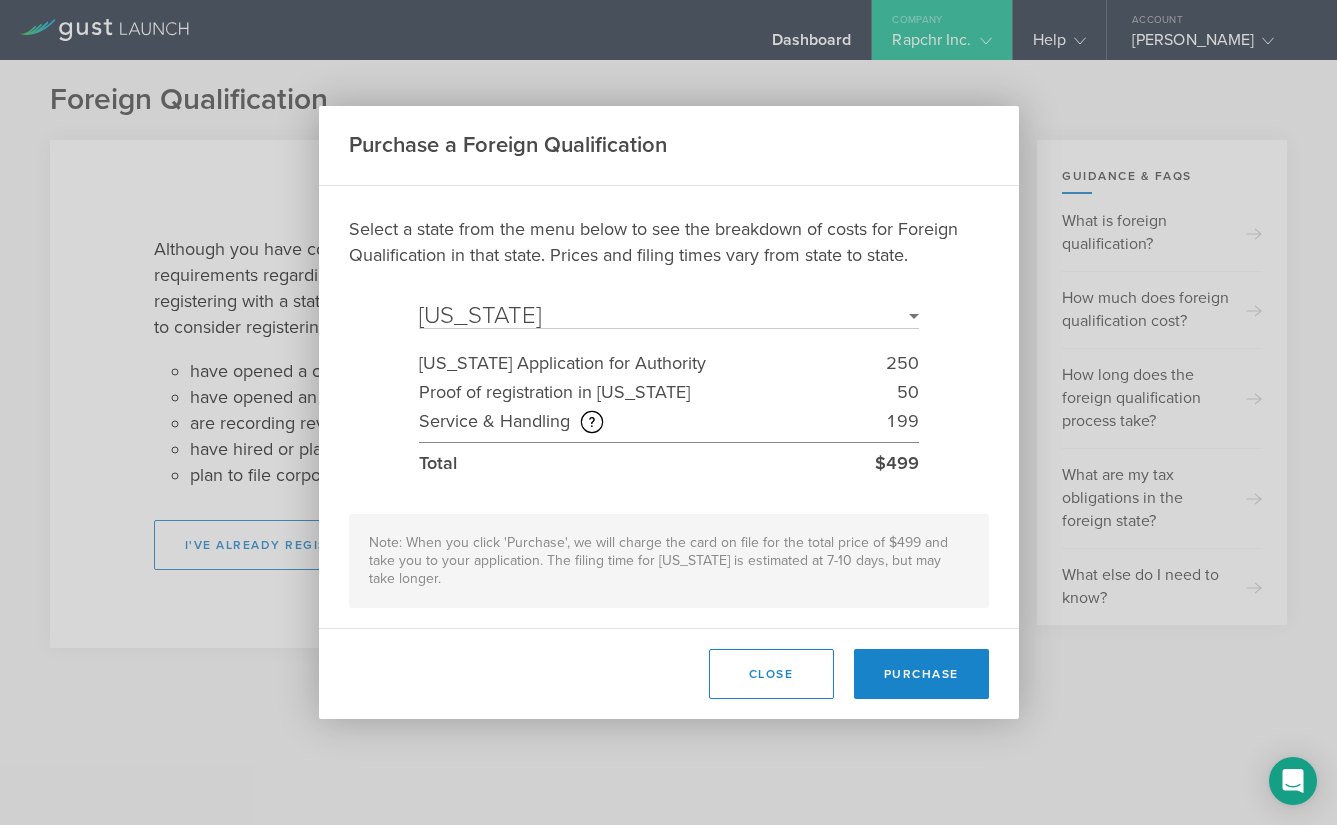 click on "Purchase a Foreign Qualification Select a state from the menu below to see the breakdown of costs for Foreign Qualification in that state. Prices and filing times vary from state to state. Select a State Alaska Alabama Arkansas Arizona California Colorado Connecticut District of Columbia Florida Georgia Hawaii Iowa Idaho Illinois Indiana Kansas Kentucky Massachusetts Maryland Maine Michigan Minnesota Missouri Mississippi Montana North Carolina North Dakota Nebraska New Hampshire New Jersey New Mexico Nevada New York Ohio Oklahoma Oregon Pennsylvania Rhode Island South Carolina South Dakota Tennessee Texas Utah Virginia Vermont Washington Wisconsin West Virginia Wyoming New York Application for Authority 250 Proof of registration in Delaware 50 Service & Handling Includes name check, application preparation, handling, delivery and customer support. 199 Total $499 Close Purchase" 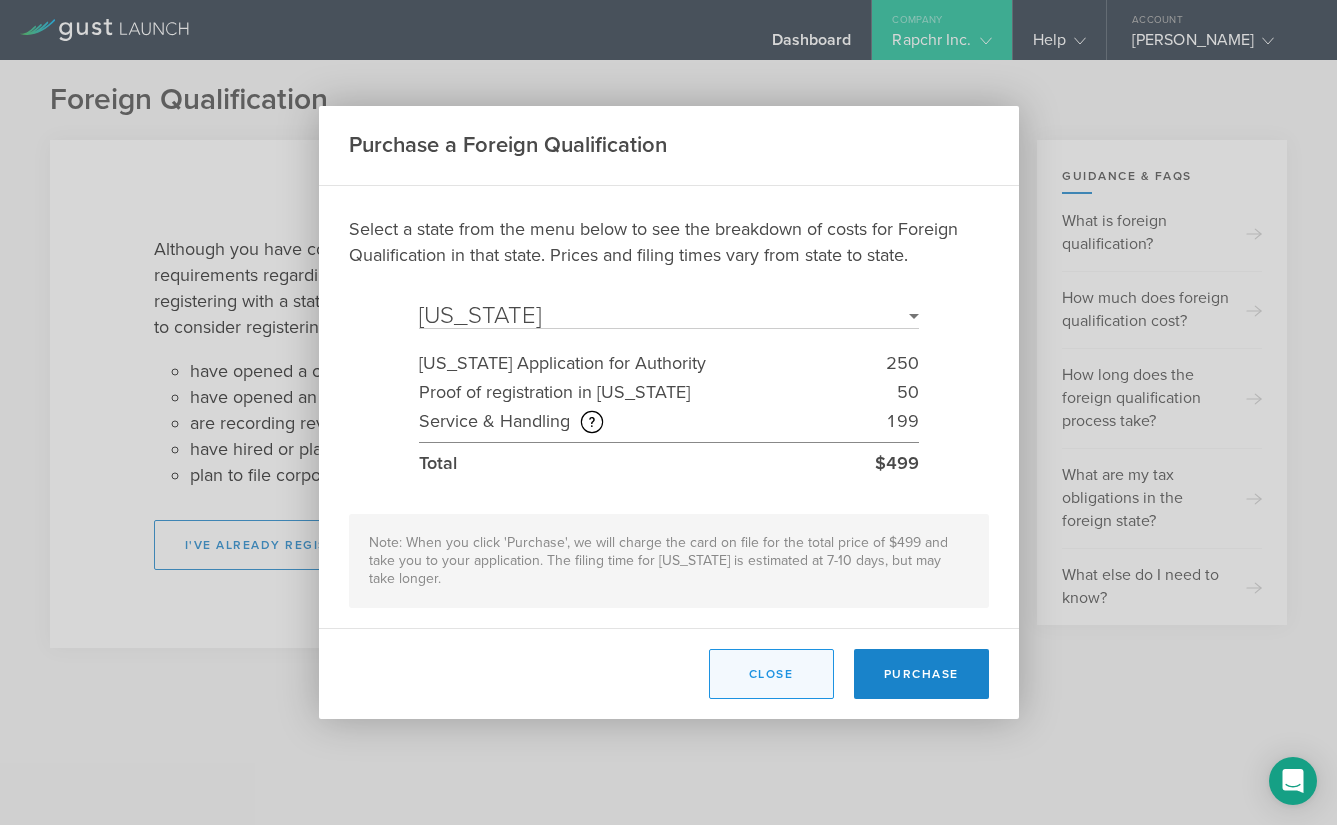 click on "Close" at bounding box center [771, 674] 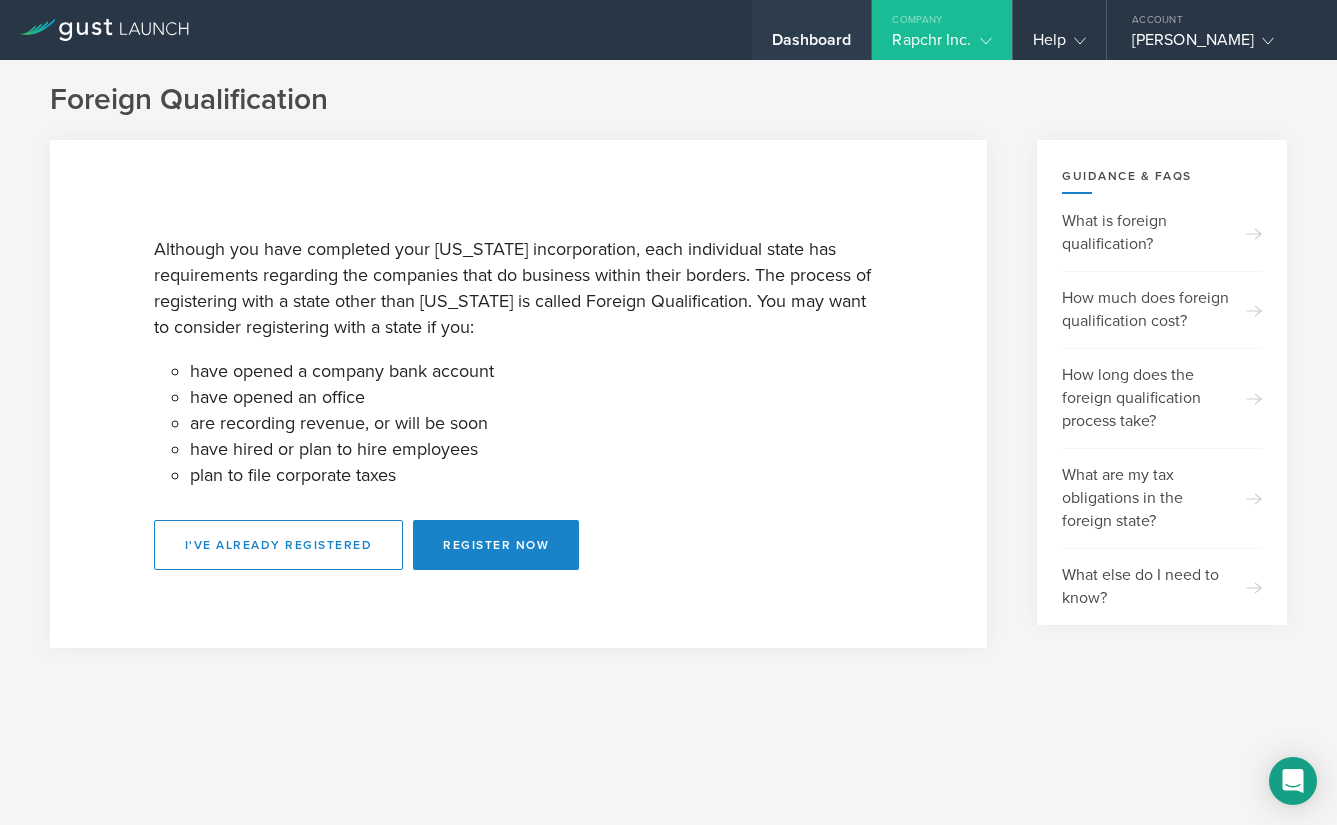 click on "Dashboard" at bounding box center (812, 45) 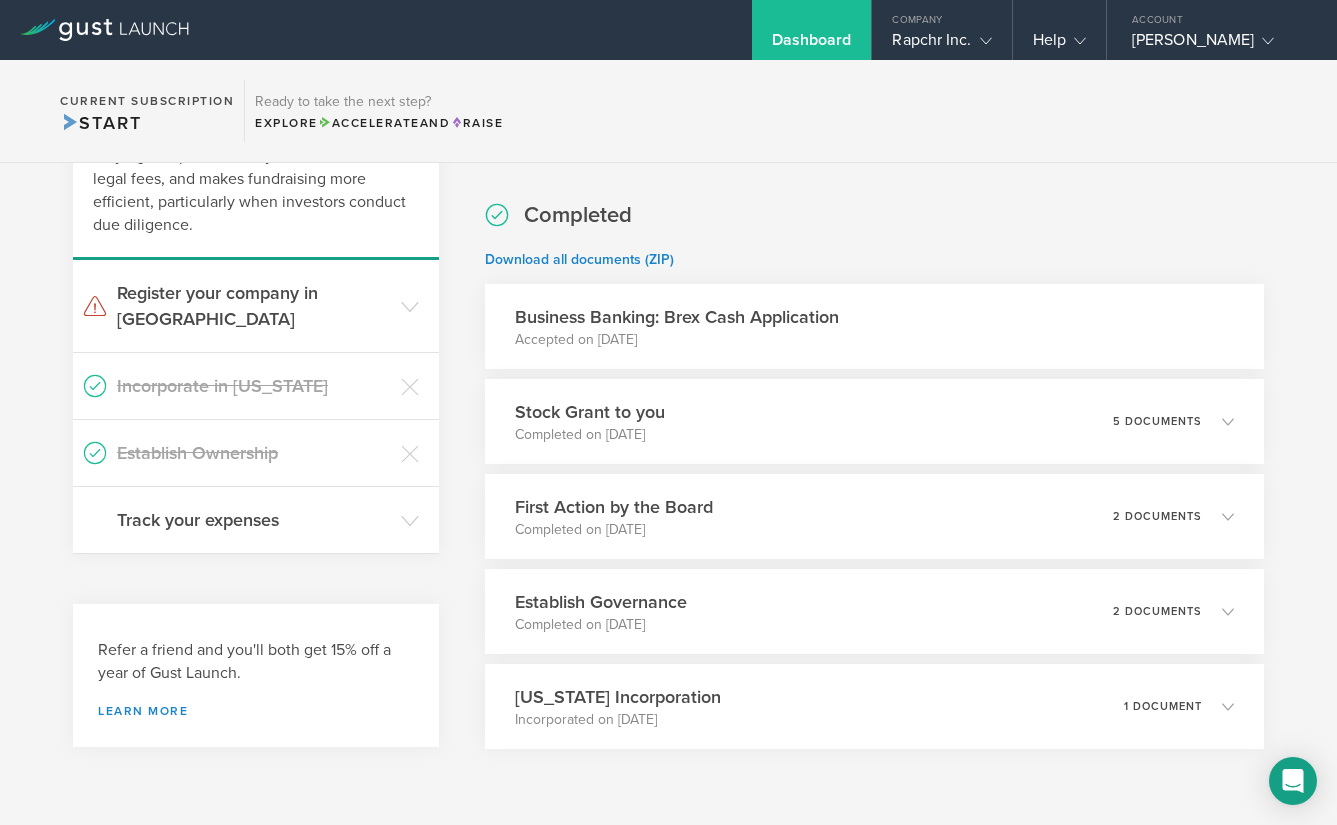 scroll, scrollTop: 168, scrollLeft: 0, axis: vertical 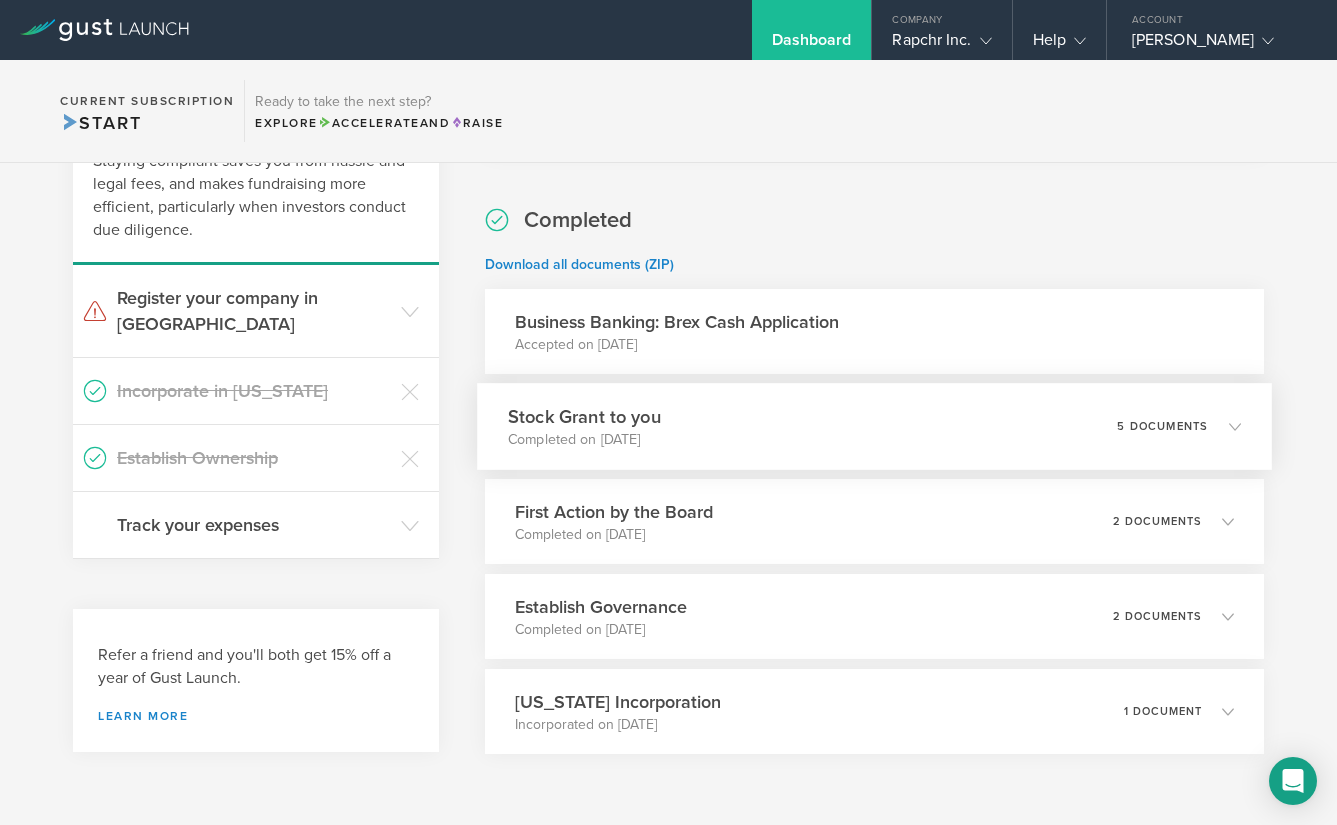 click on "Stock Grant to you" at bounding box center (584, 416) 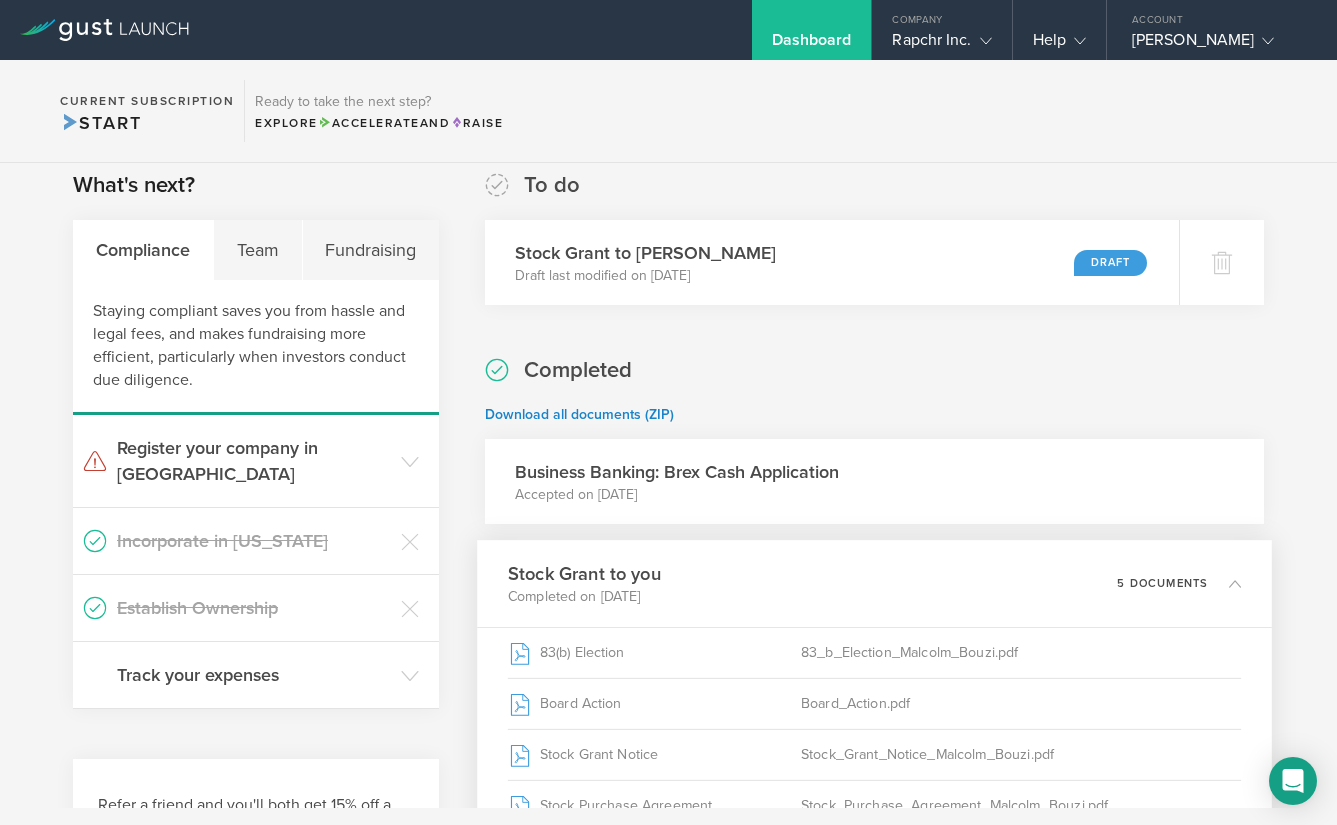 scroll, scrollTop: 0, scrollLeft: 0, axis: both 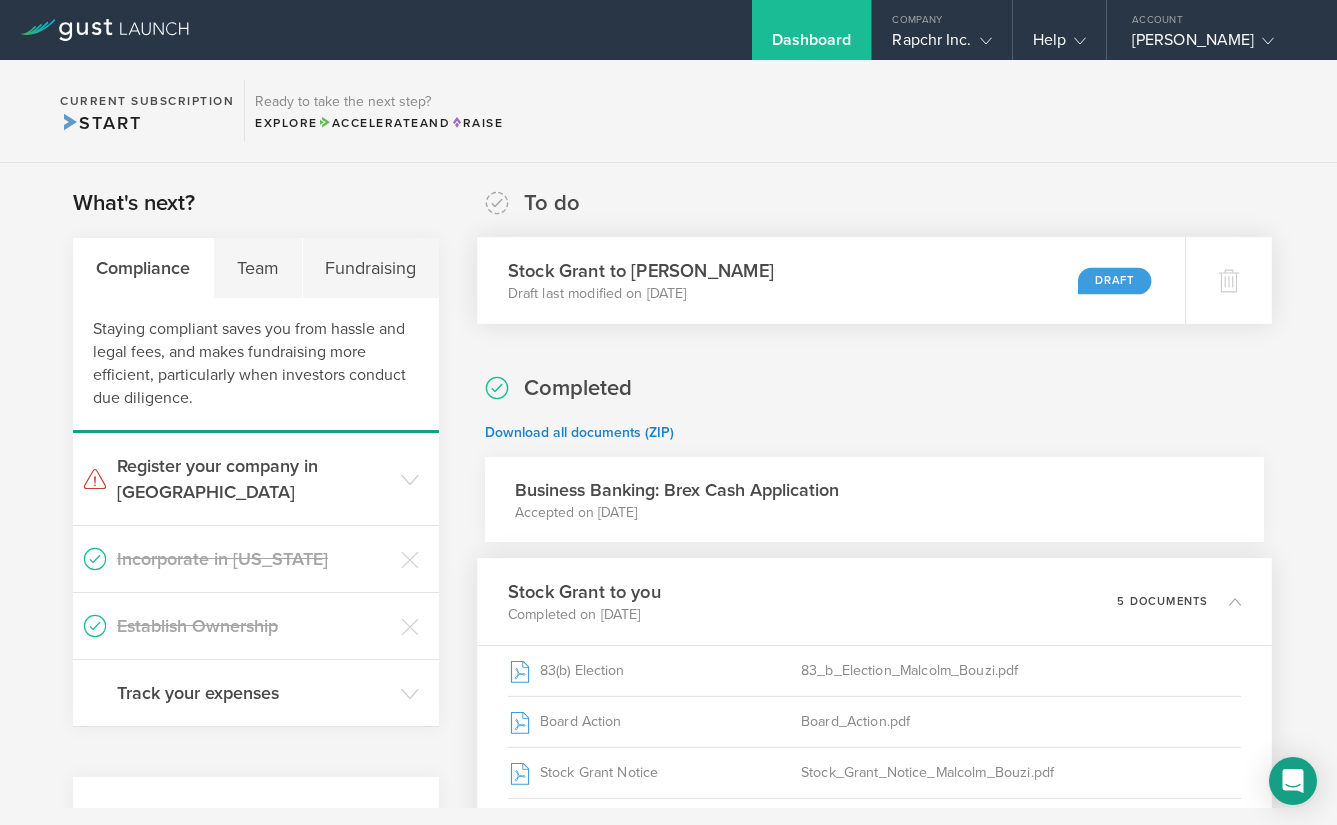 click on "Draft last modified on Jun 26, 2025" at bounding box center [641, 294] 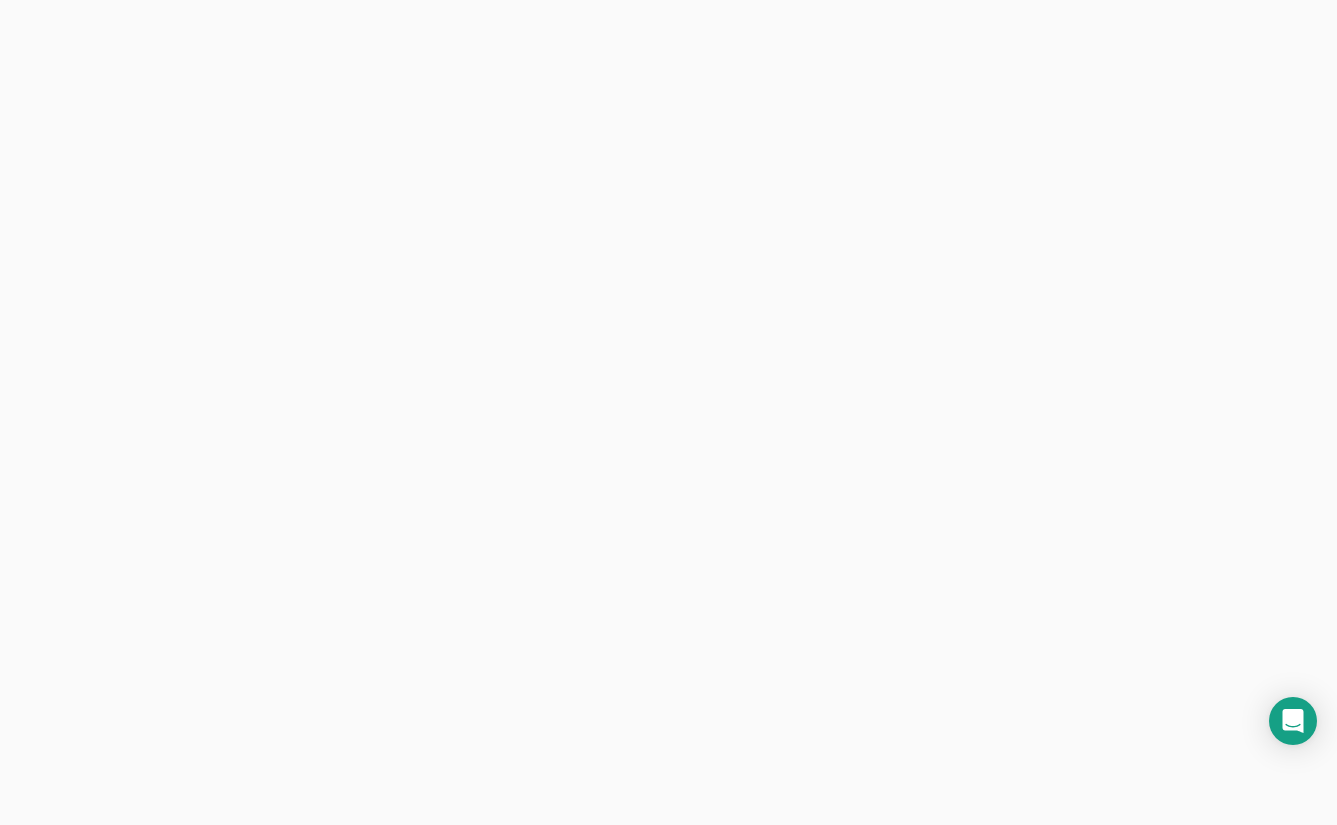 scroll, scrollTop: 0, scrollLeft: 0, axis: both 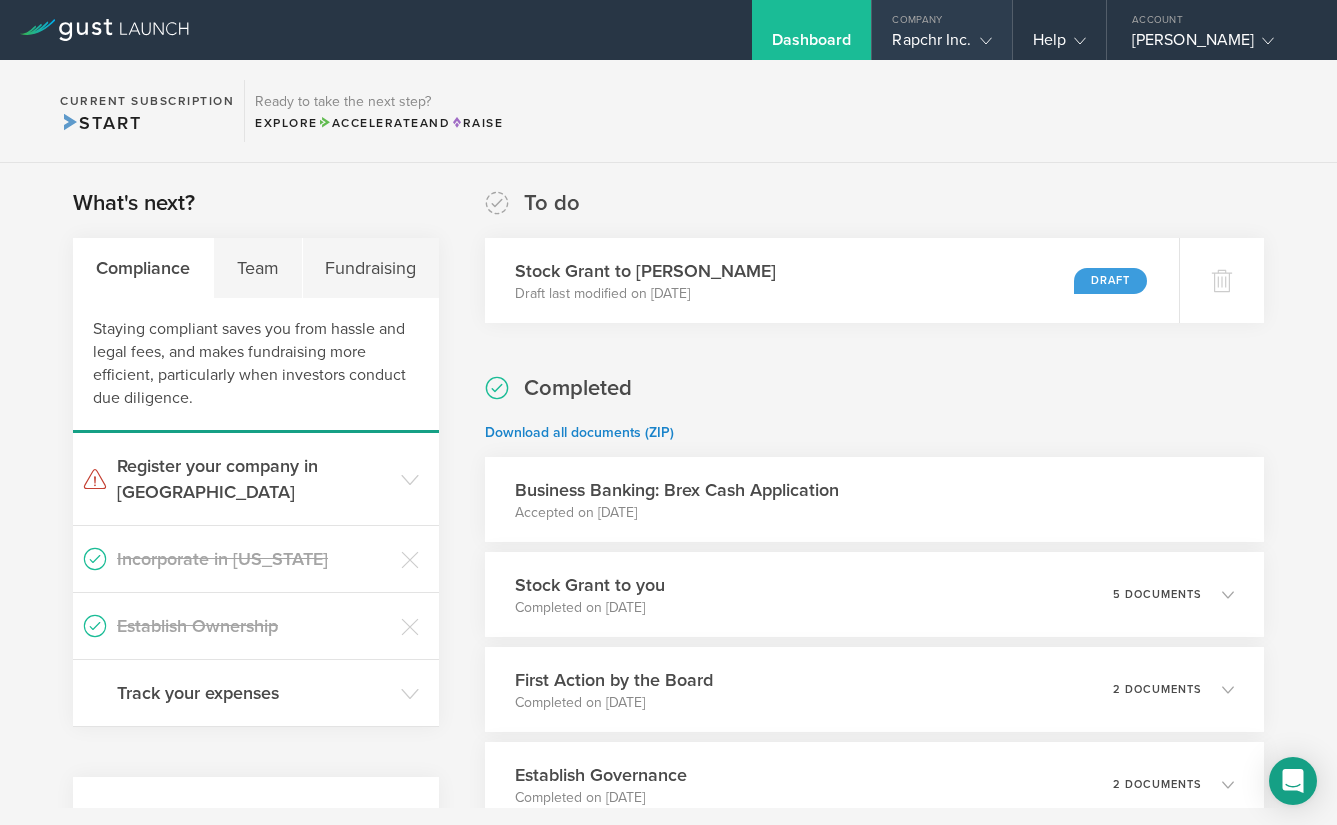 click on "Company" at bounding box center (941, 15) 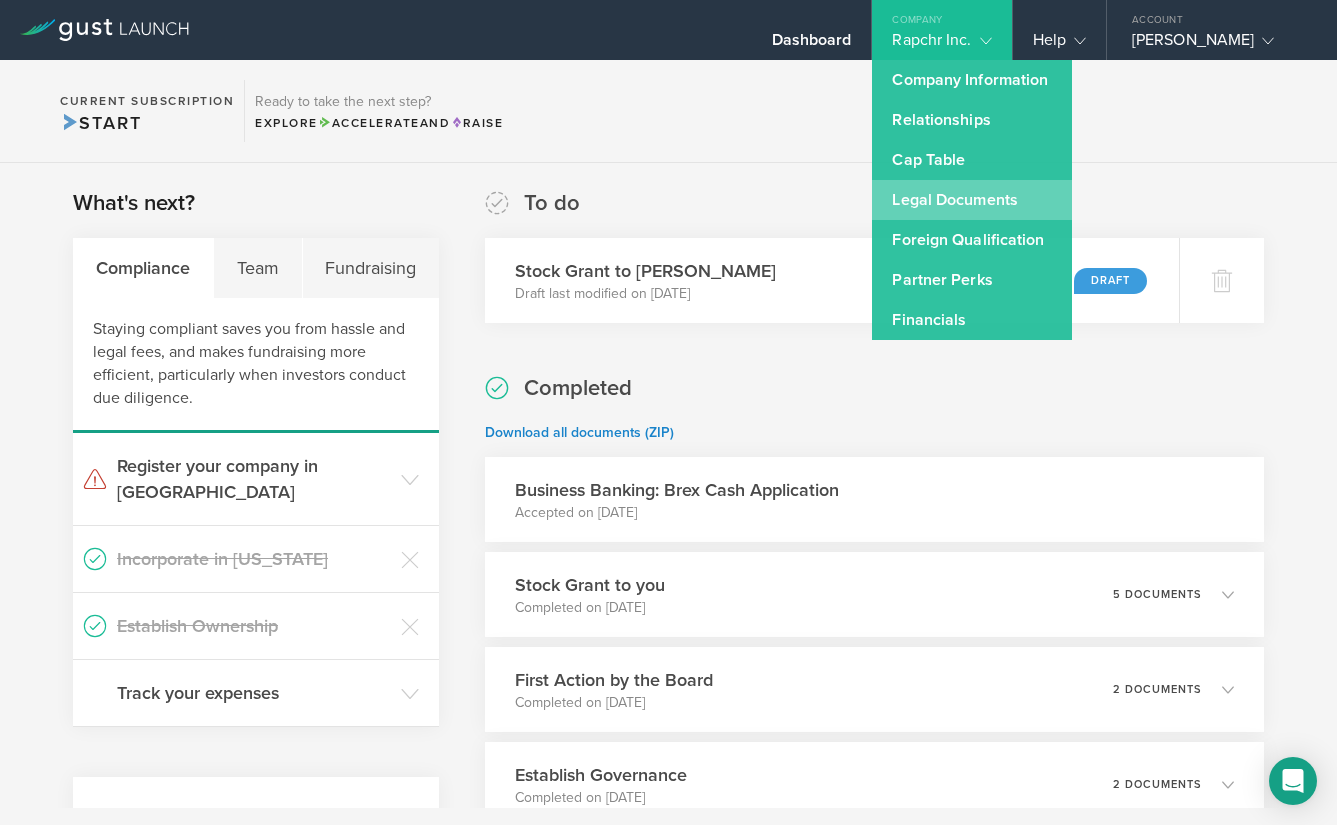 click on "Legal Documents" at bounding box center (972, 200) 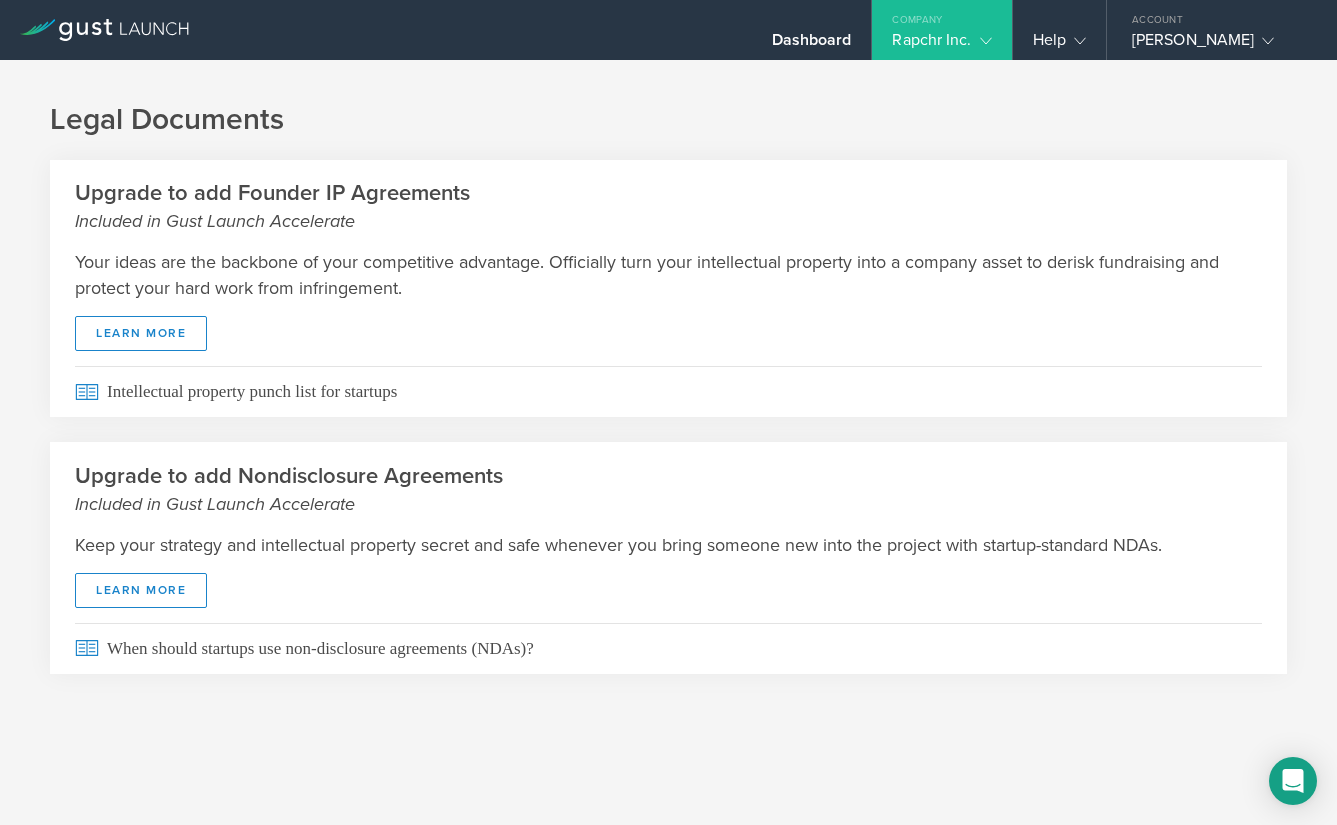 click on "Rapchr Inc." at bounding box center [941, 45] 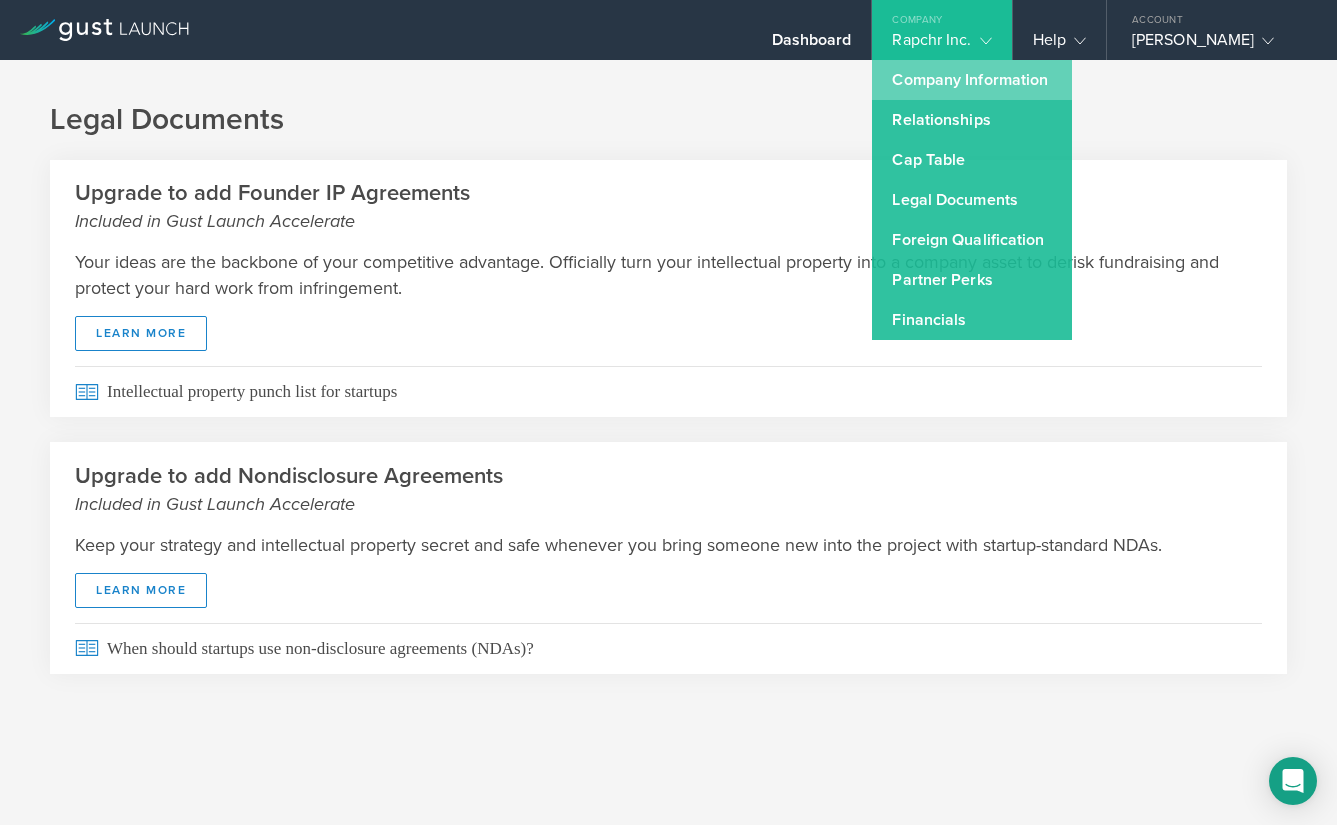click on "Company Information" at bounding box center [972, 80] 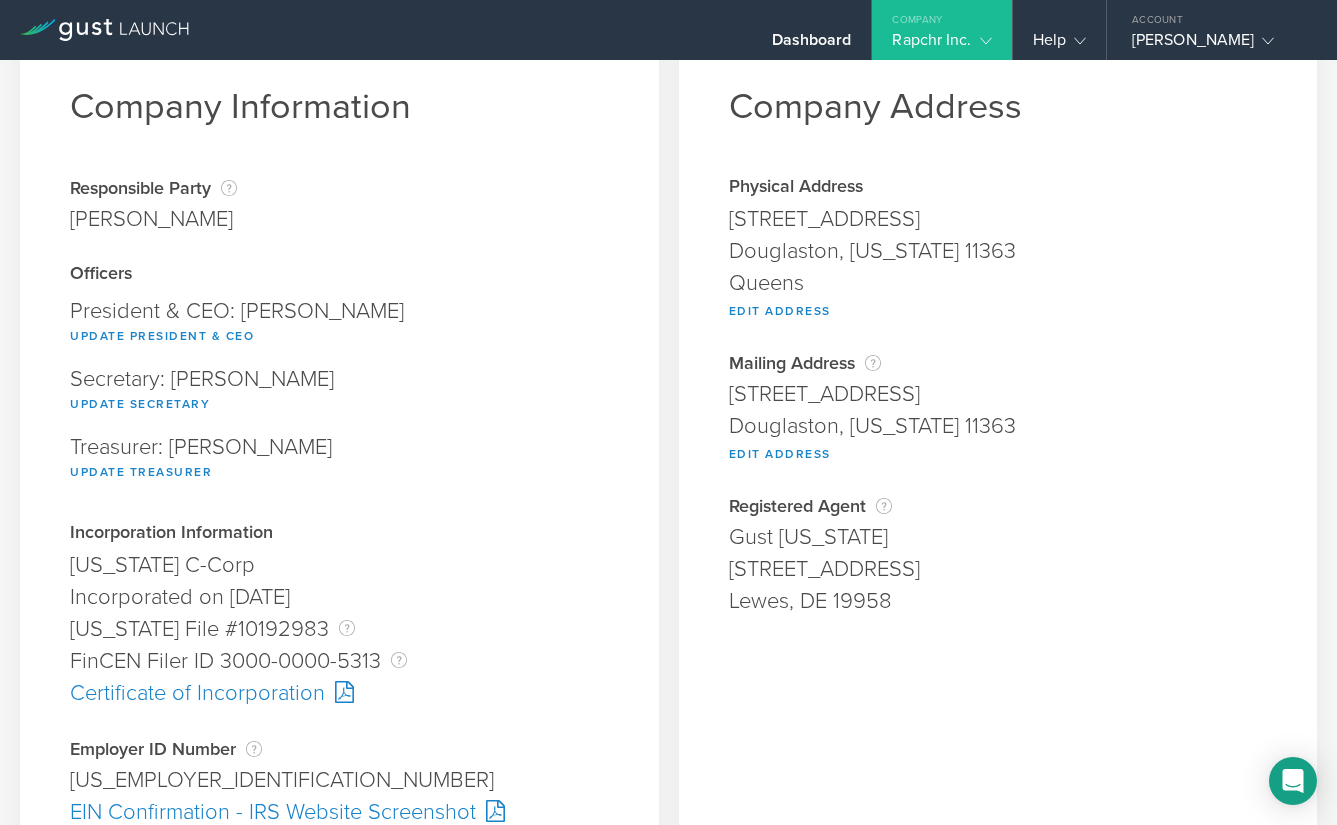 scroll, scrollTop: 0, scrollLeft: 0, axis: both 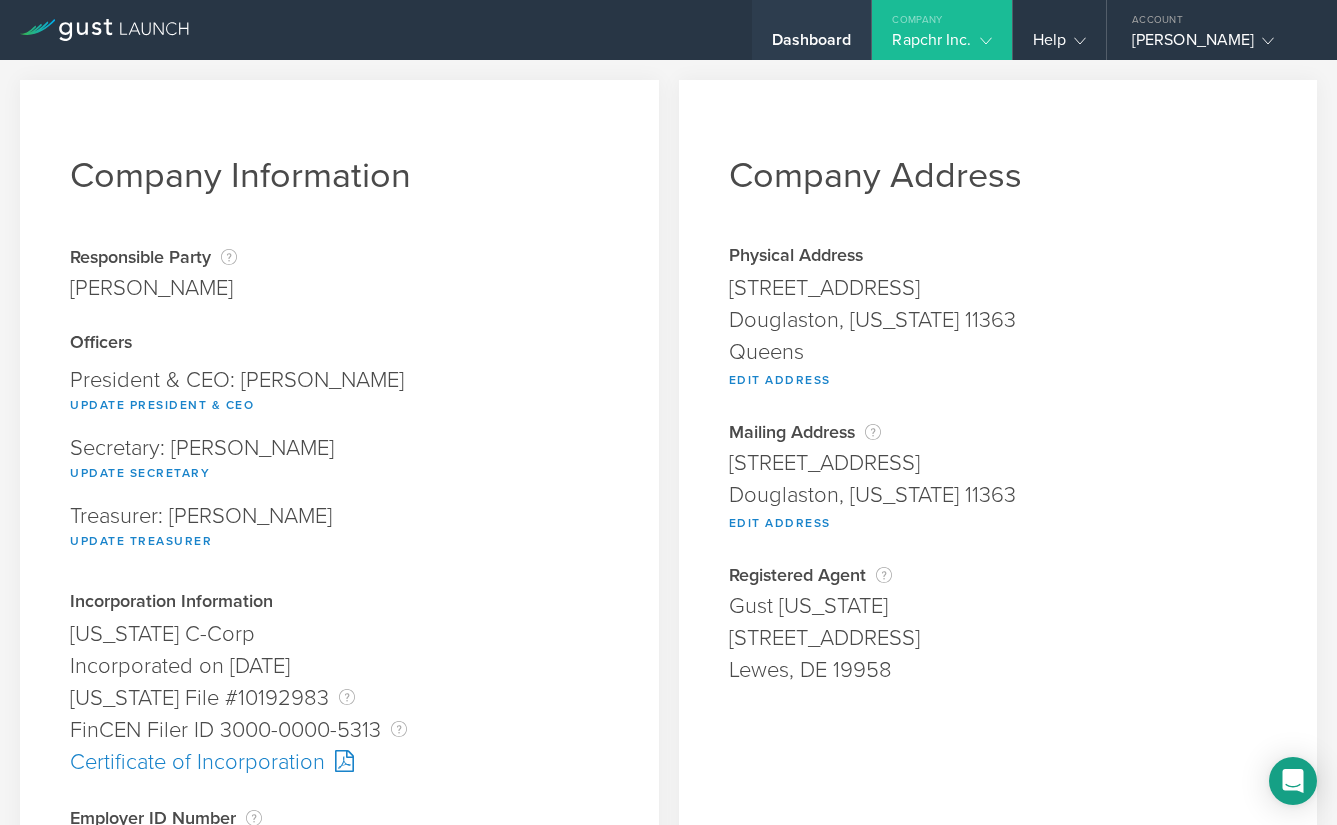 click on "Dashboard" at bounding box center [812, 45] 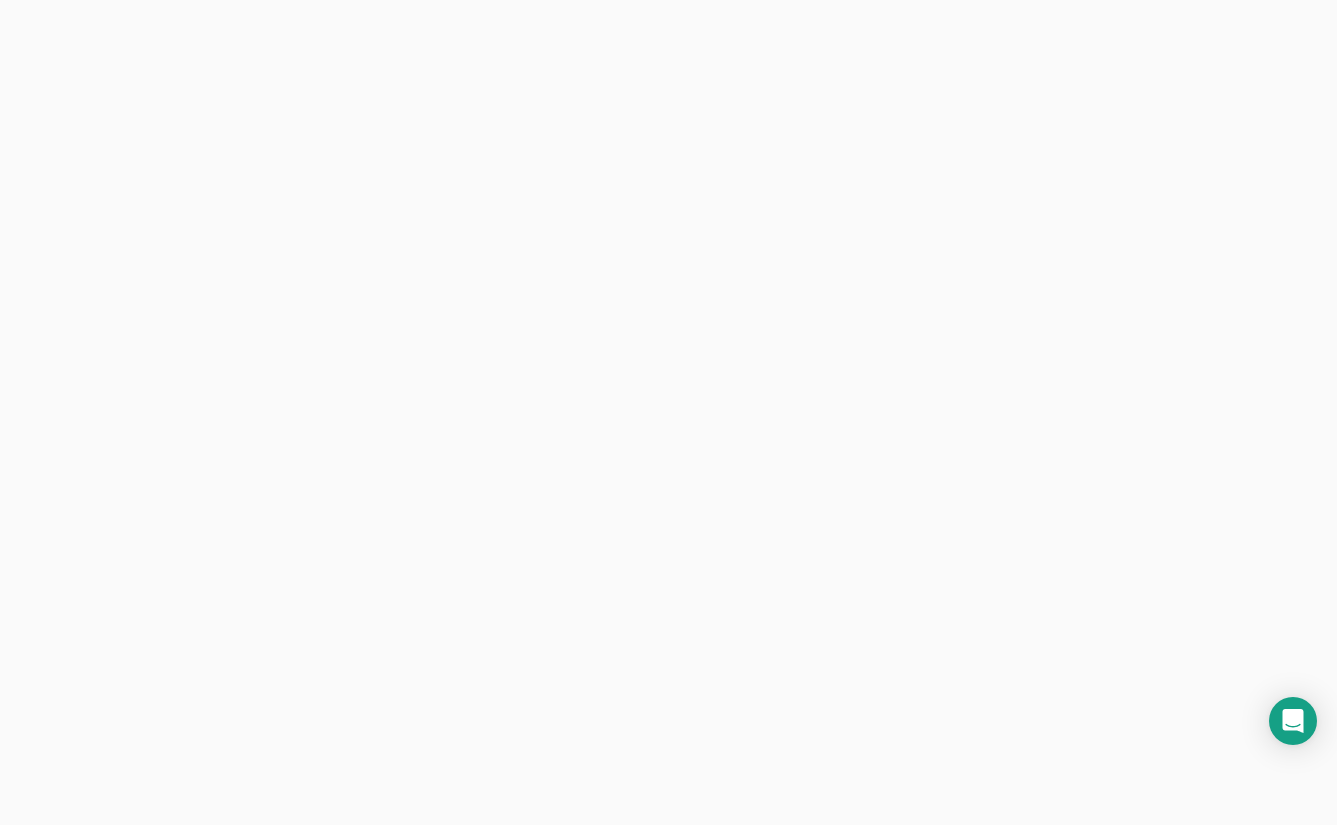 scroll, scrollTop: 0, scrollLeft: 0, axis: both 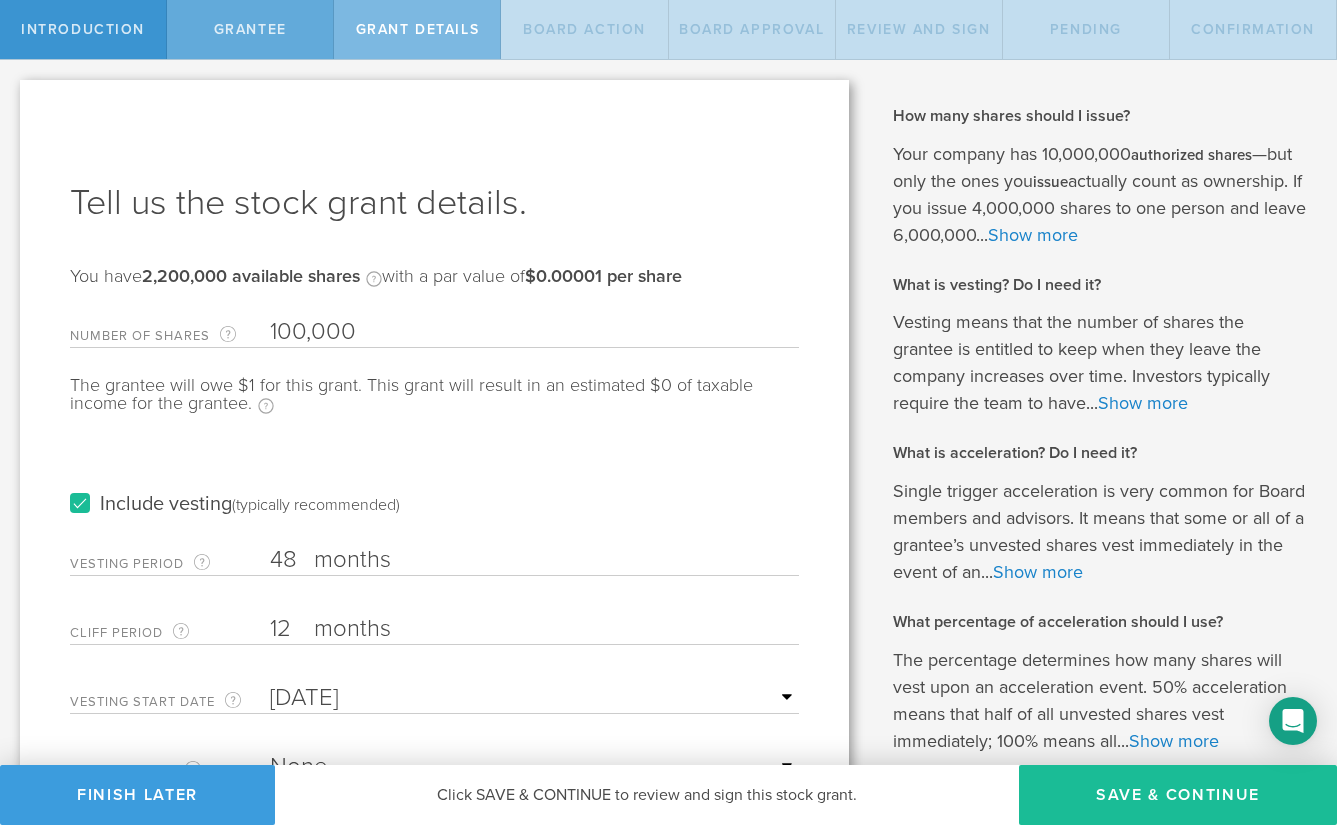 click on "Grantee" at bounding box center [250, 29] 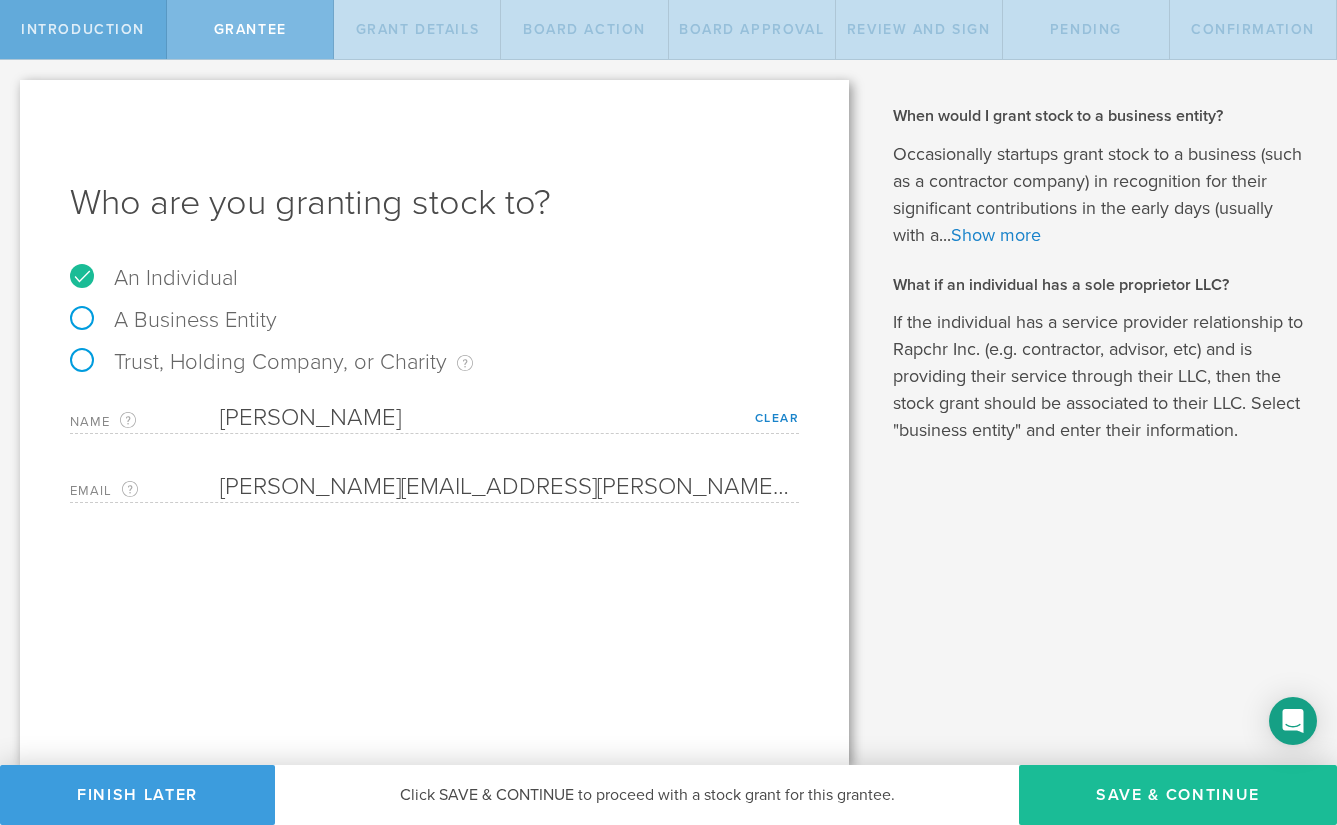 click on "Introduction" at bounding box center [83, 29] 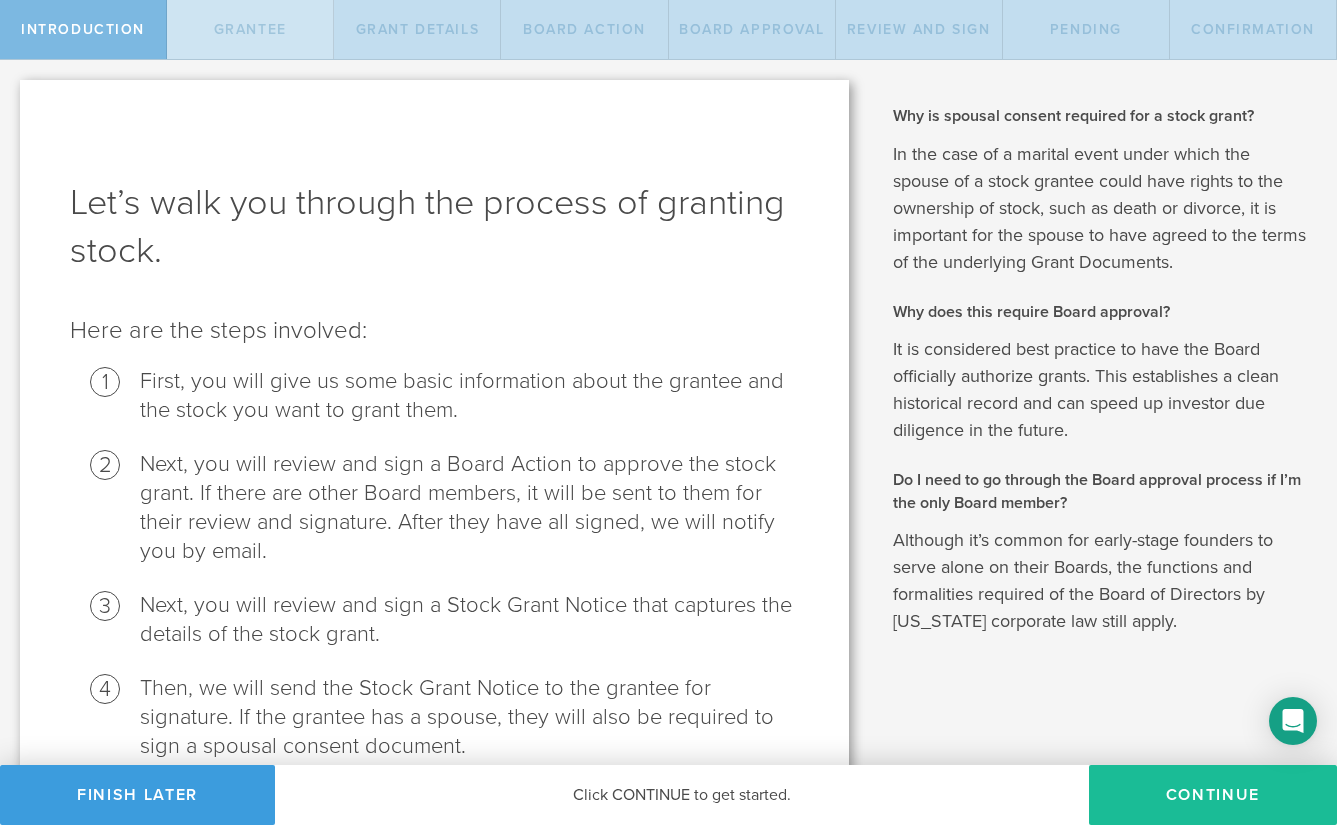 click on "Grantee" at bounding box center [250, 29] 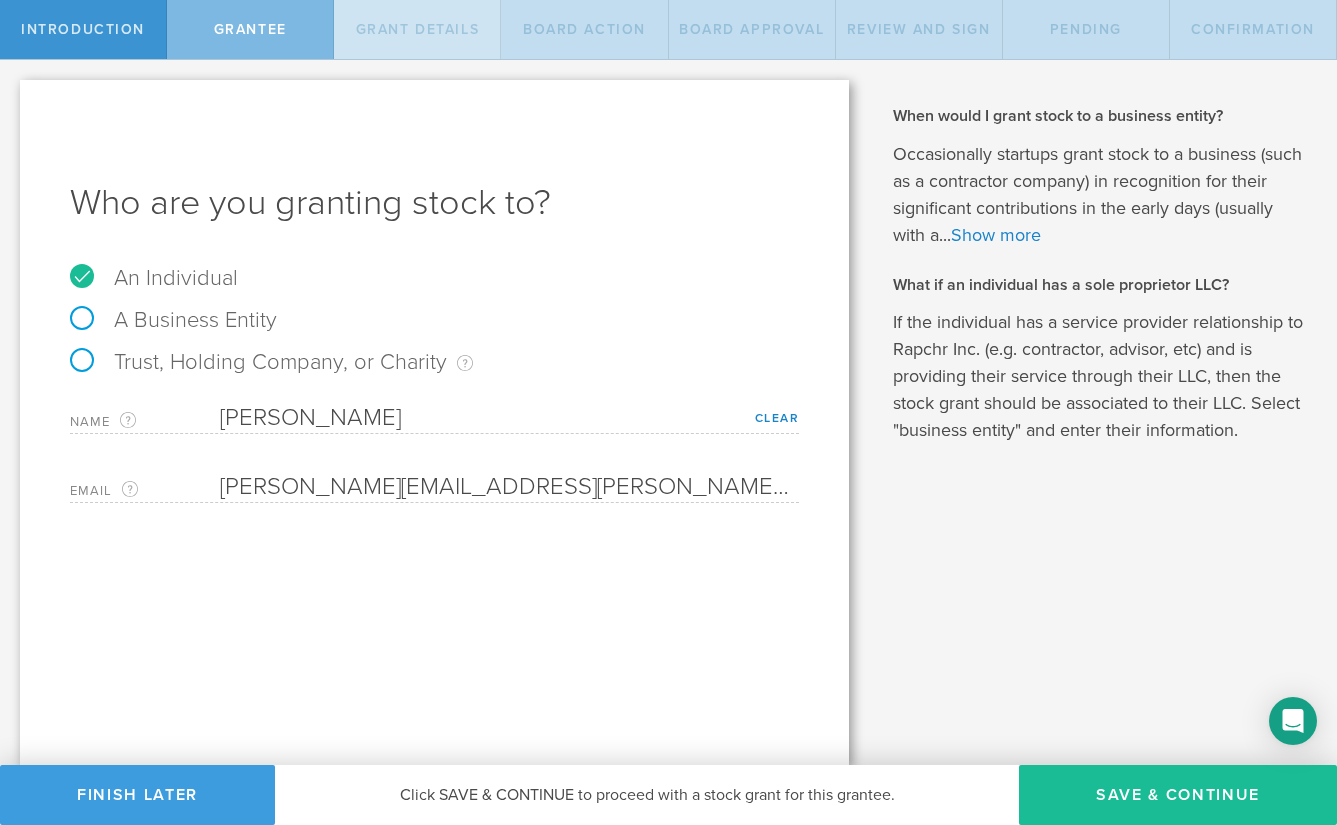 click on "Grant Details" at bounding box center [418, 29] 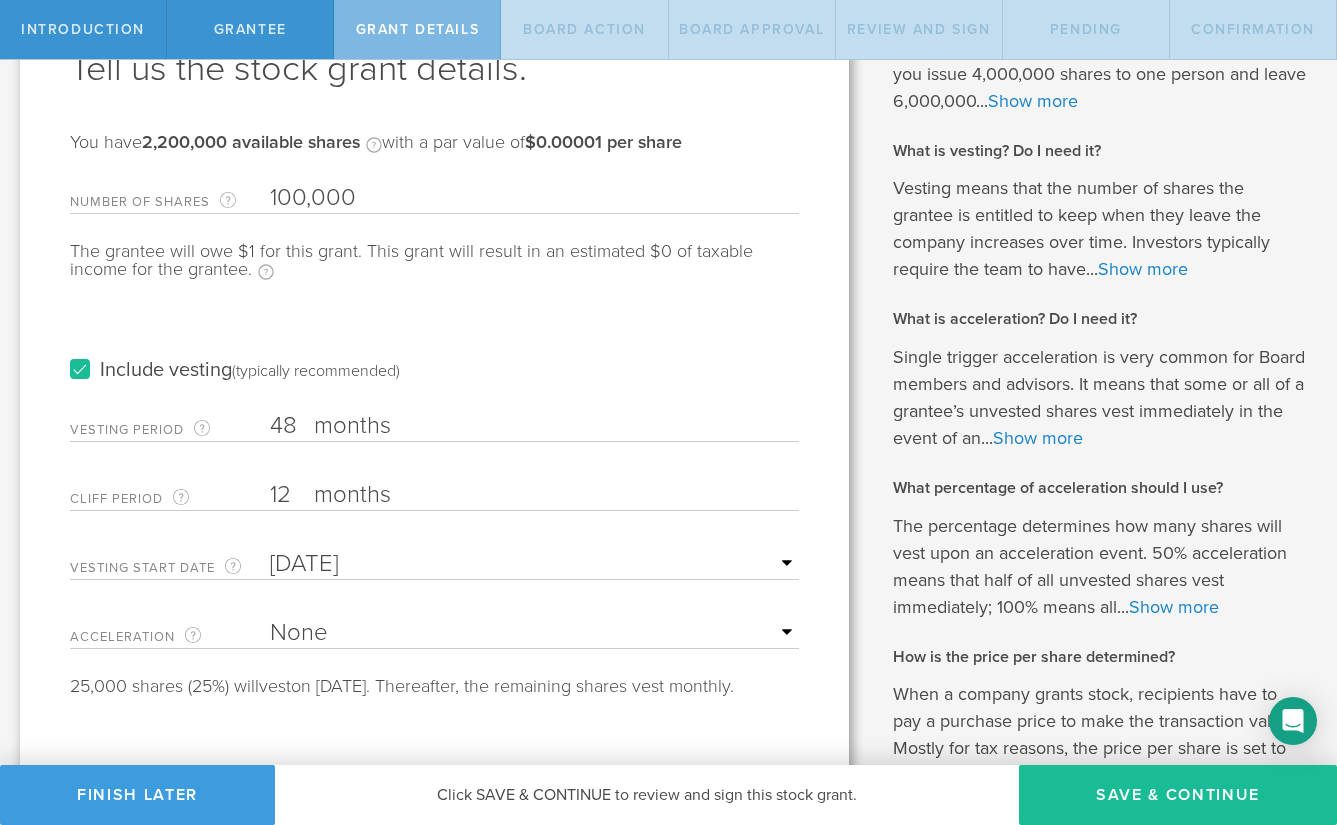scroll, scrollTop: 132, scrollLeft: 0, axis: vertical 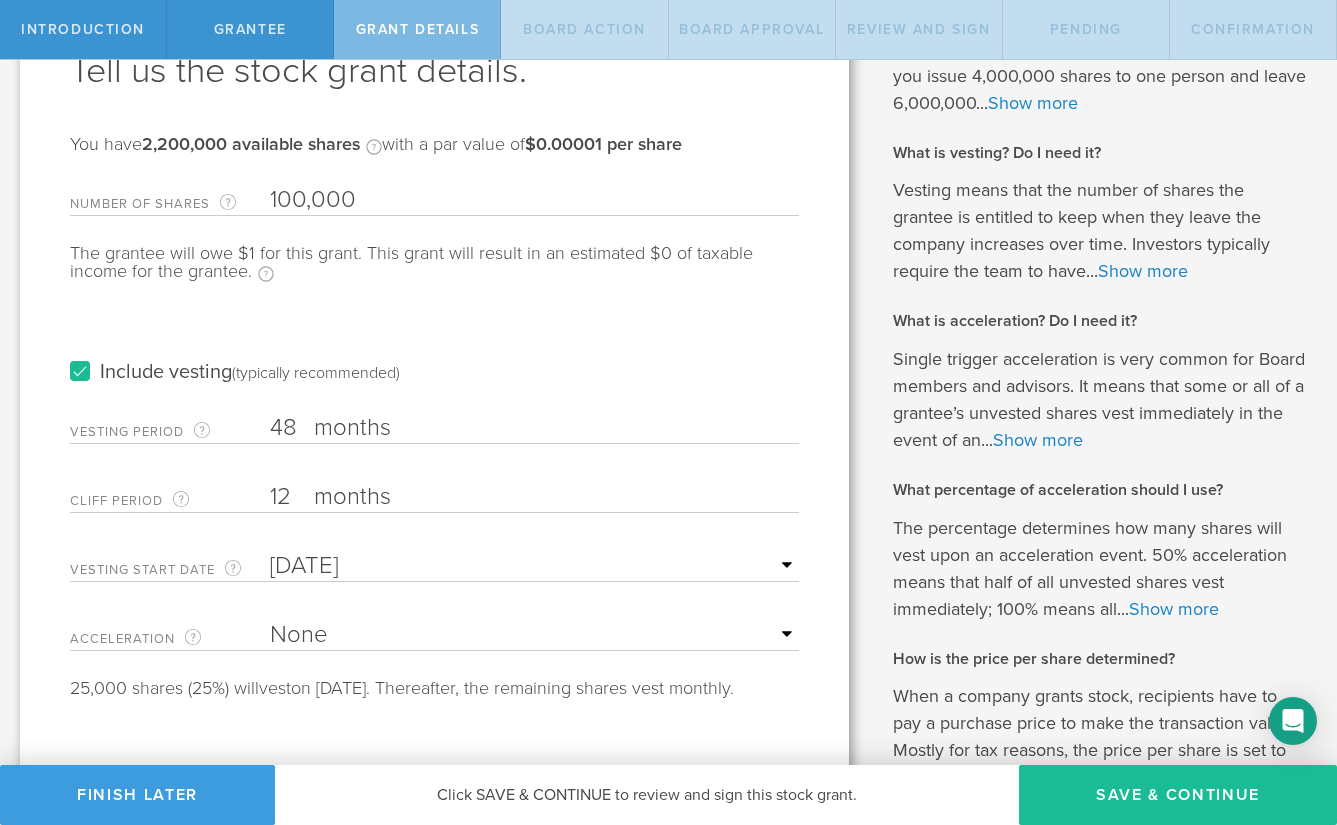 click on "You have  2,200,000 available shares Available shares is the number of authorized shares minus any fully issued shares and any pending shares that have been sent for signature.  with a par value of  $0.00001 per share" at bounding box center [376, 155] 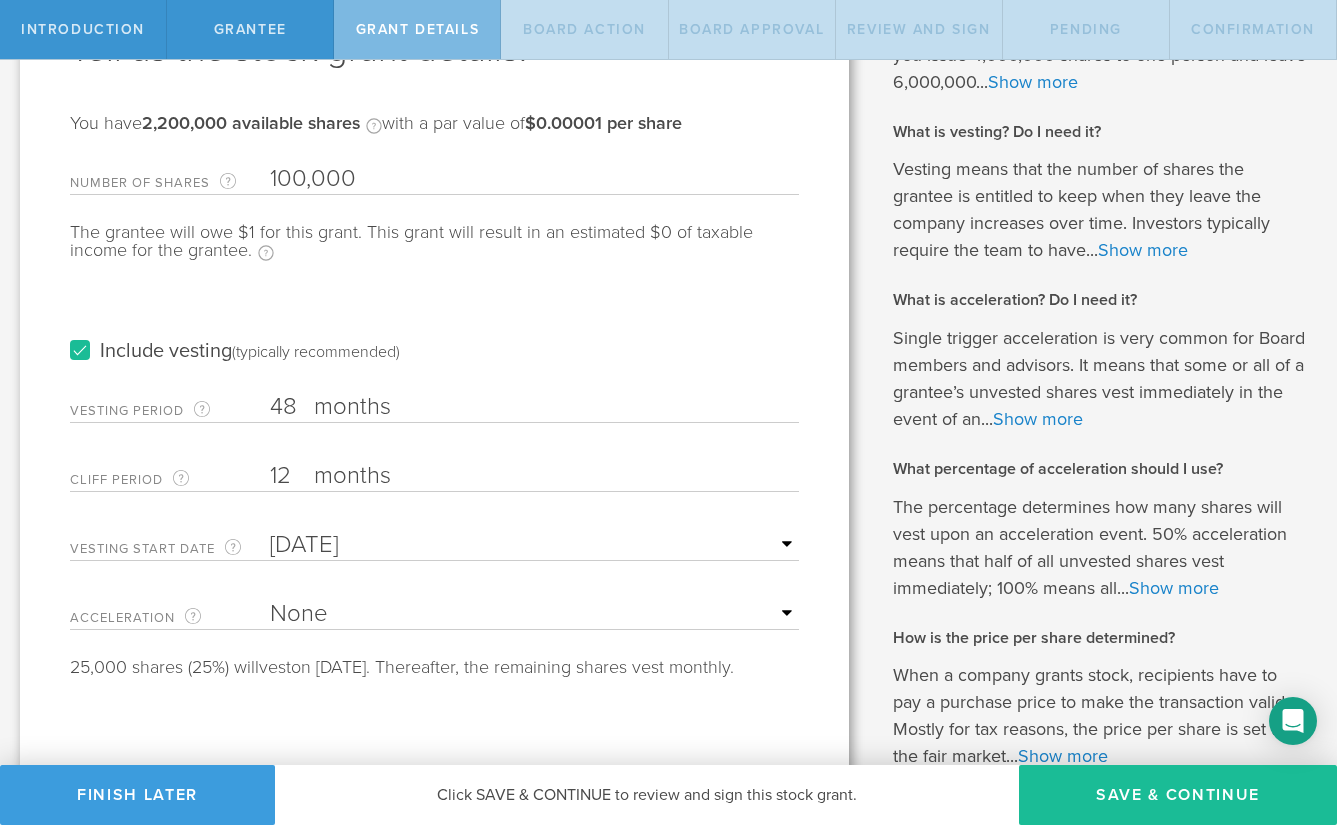 scroll, scrollTop: 276, scrollLeft: 0, axis: vertical 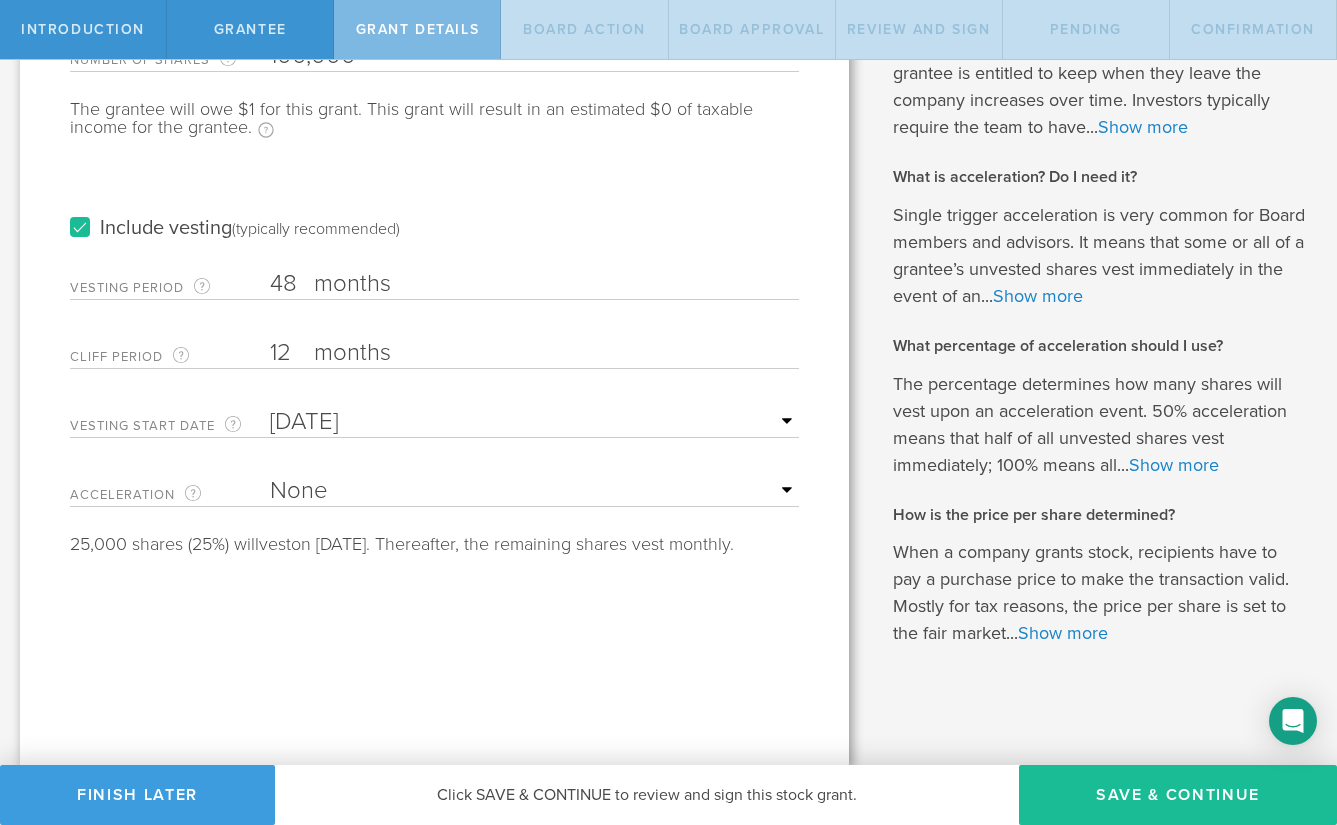 click on "None Single Trigger Double Trigger" at bounding box center [534, 491] 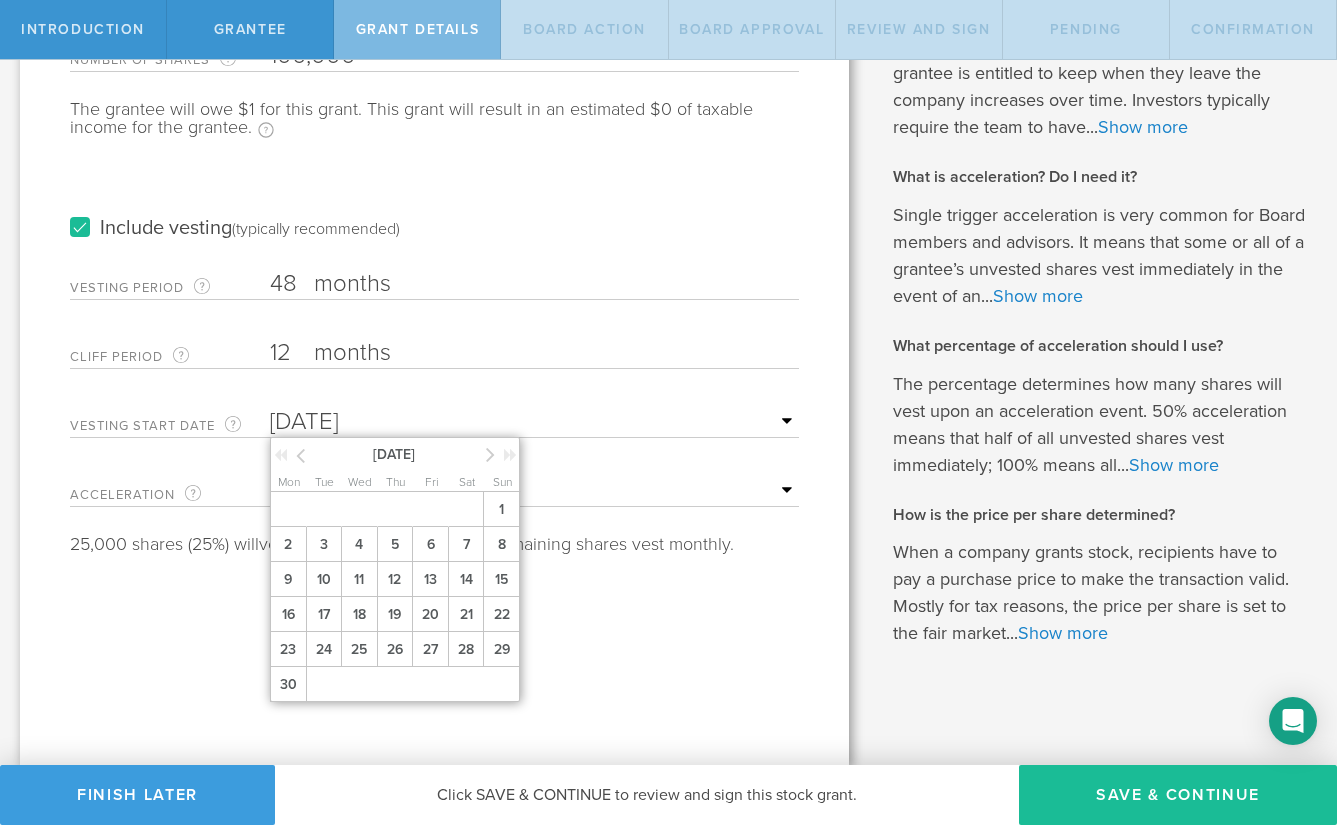 click on "Jun 26, 2025" at bounding box center [534, 422] 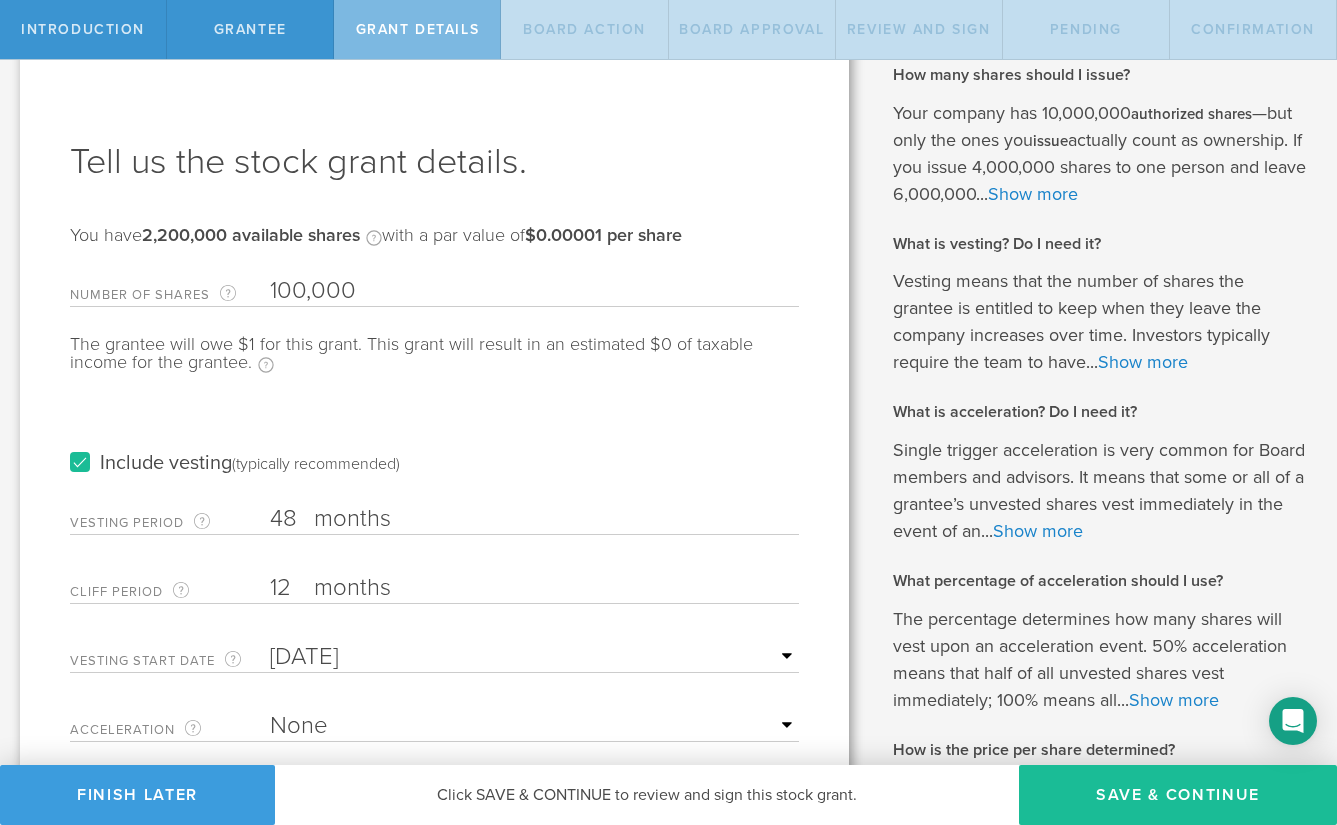 scroll, scrollTop: 0, scrollLeft: 0, axis: both 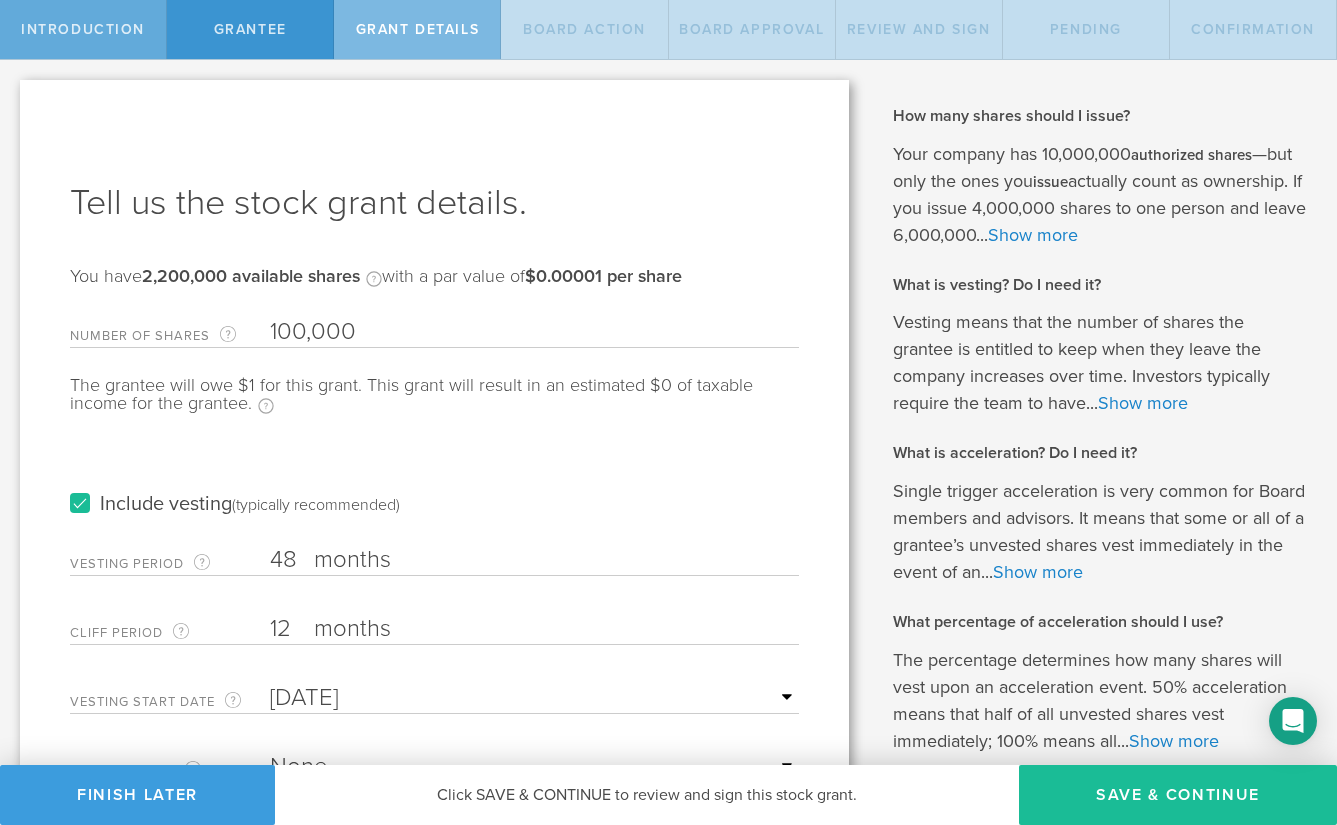 click on "Introduction" at bounding box center [83, 29] 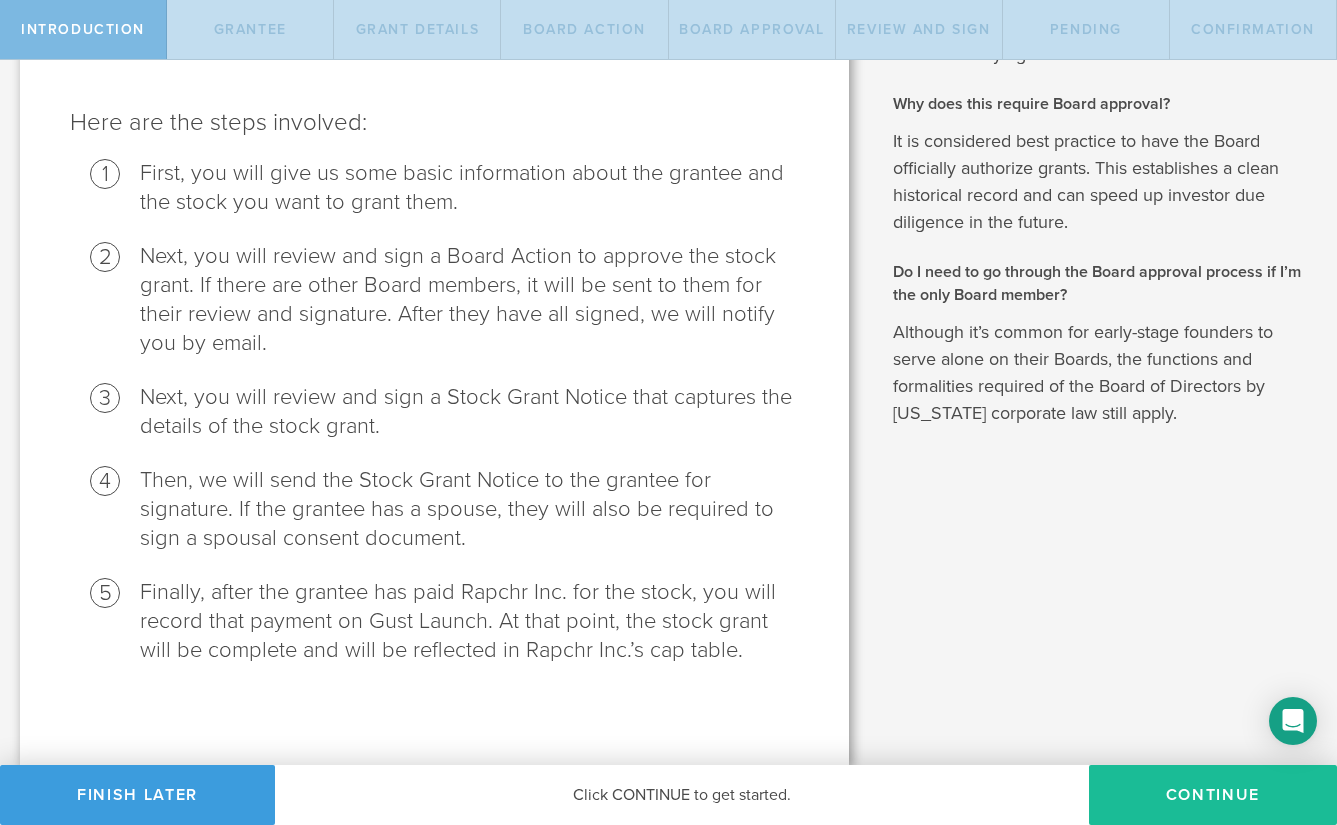 scroll, scrollTop: 0, scrollLeft: 0, axis: both 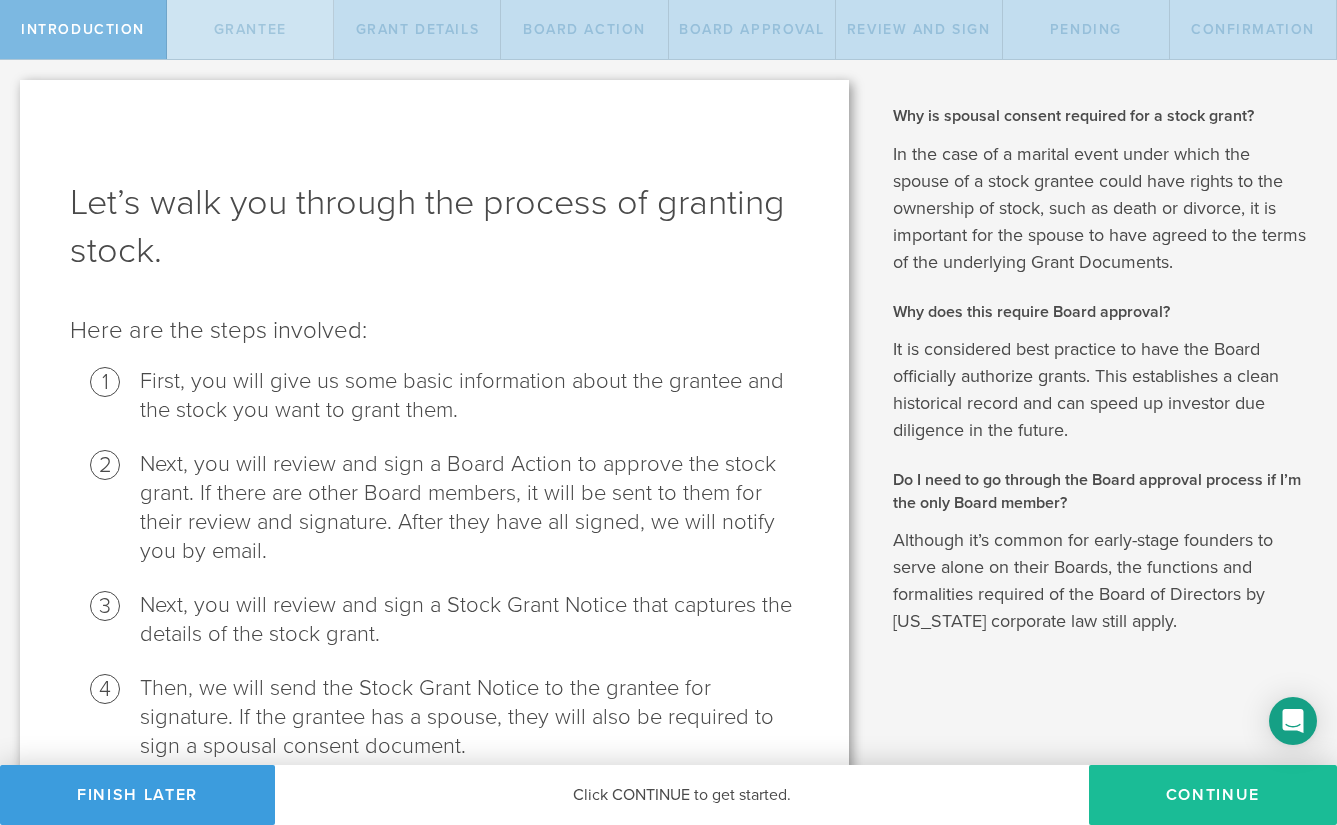 click on "Grantee" at bounding box center (250, 29) 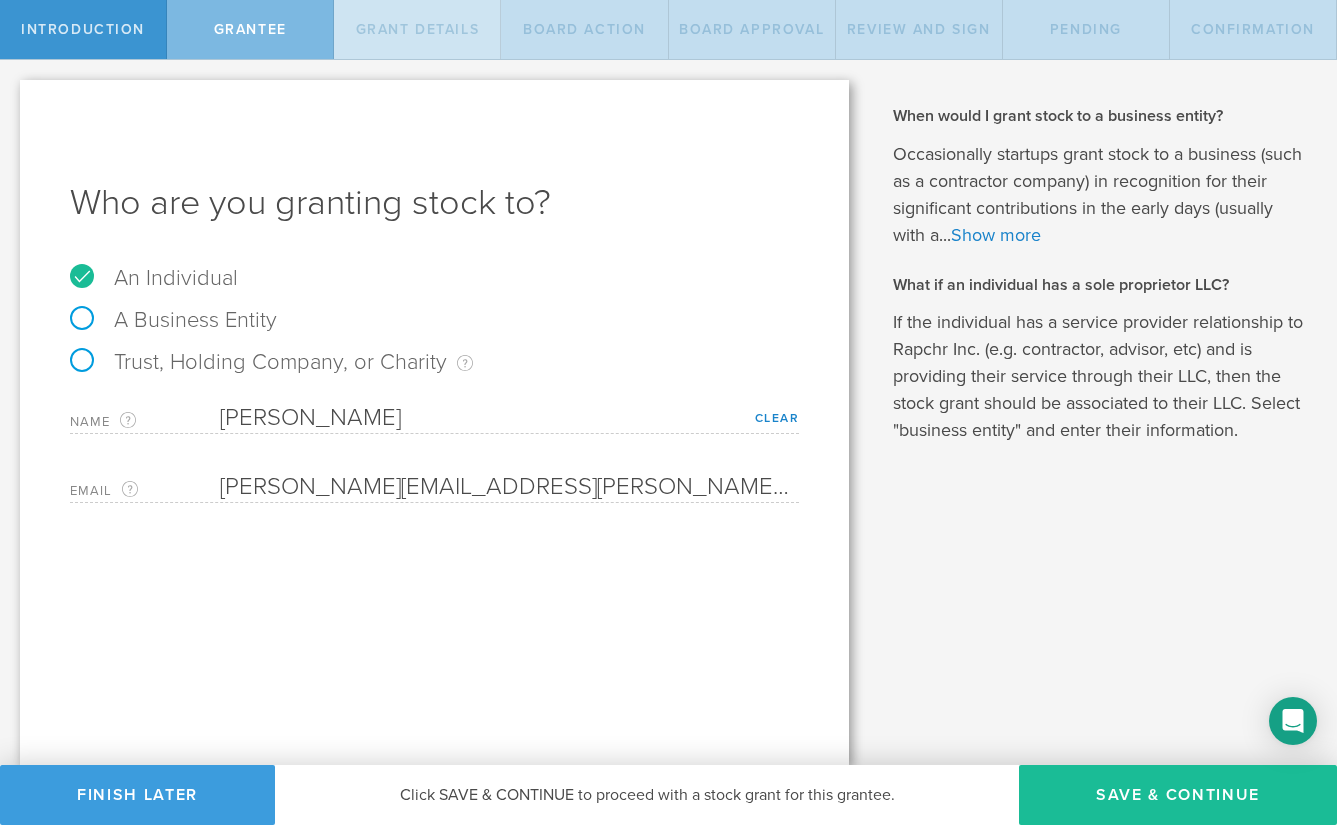 click on "Grant Details" at bounding box center (418, 29) 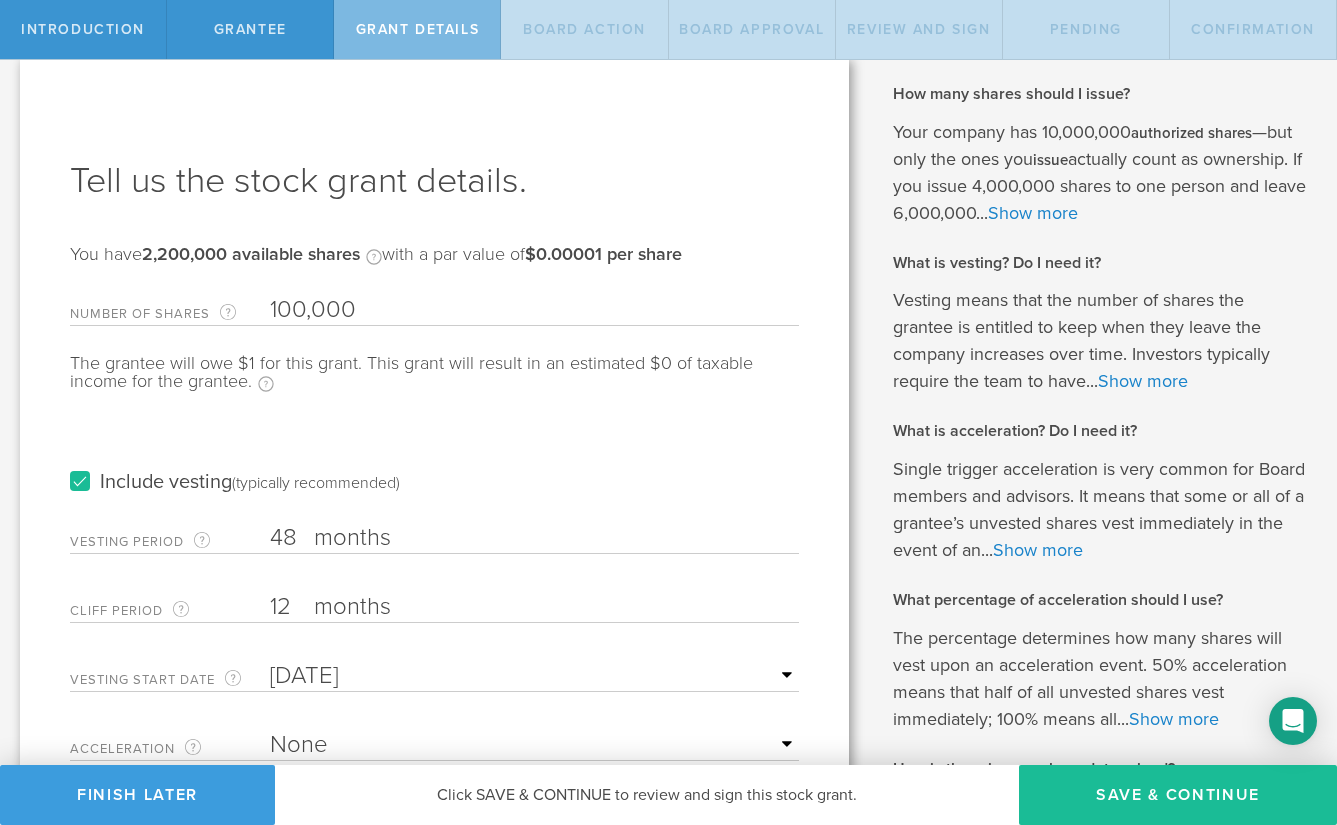 scroll, scrollTop: 0, scrollLeft: 0, axis: both 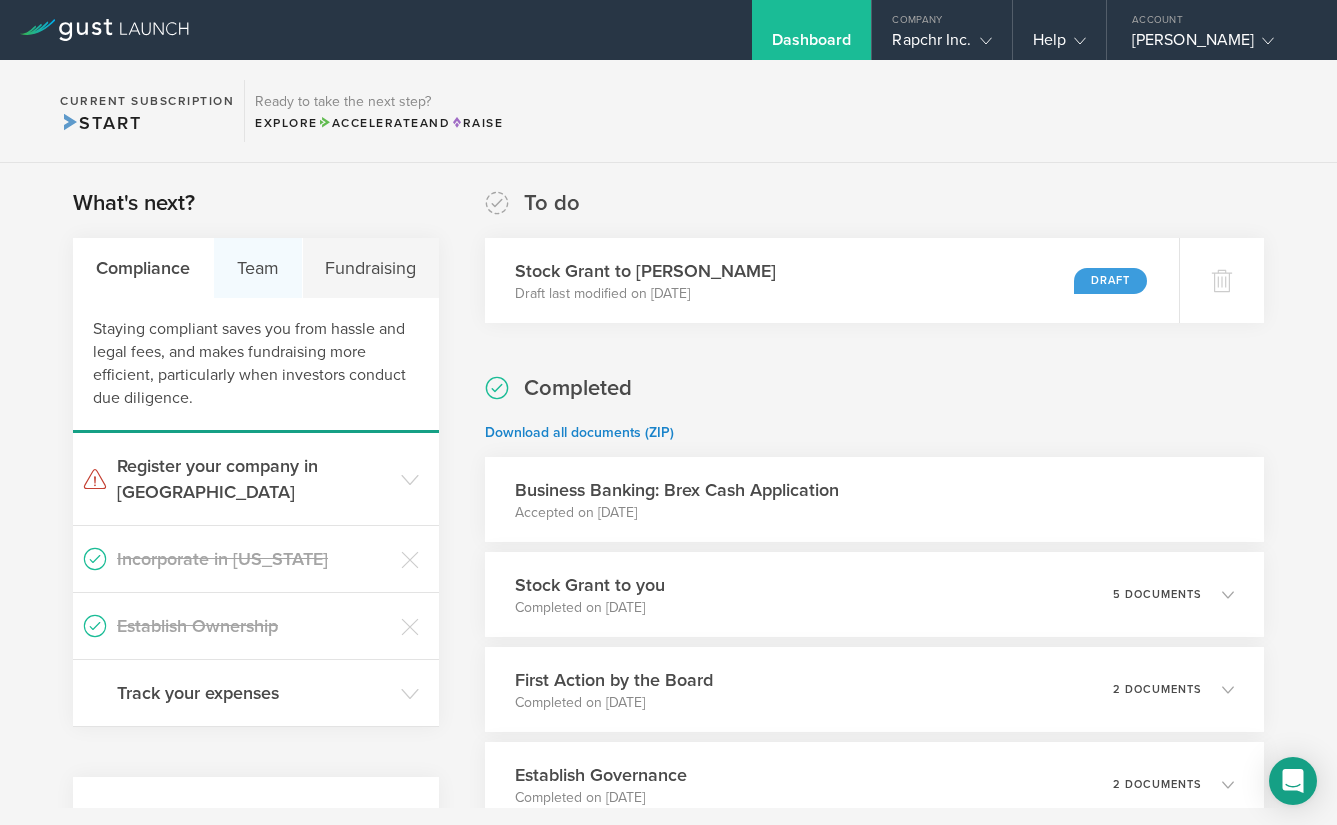 click on "Team" at bounding box center [258, 268] 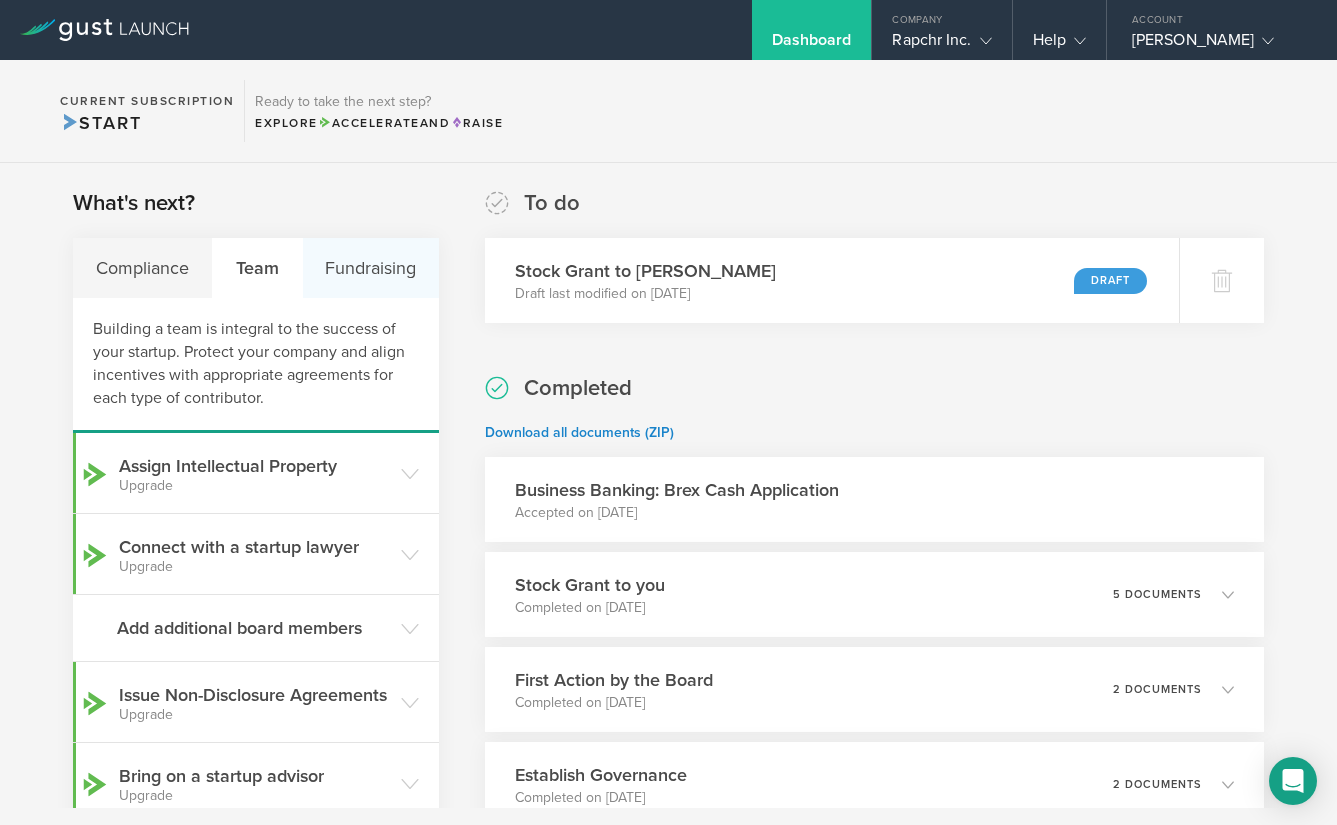 click on "Fundraising" at bounding box center [371, 268] 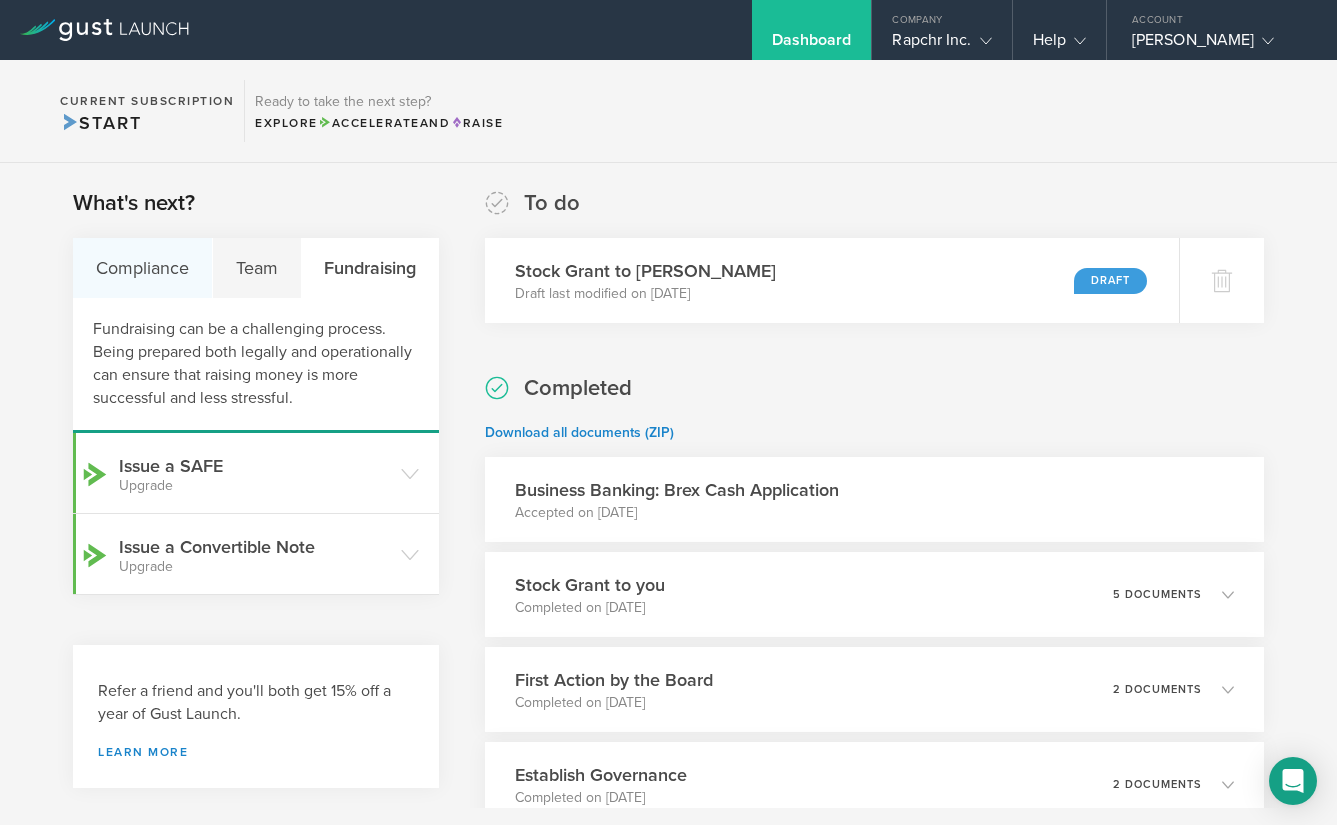 click on "Compliance" at bounding box center (143, 268) 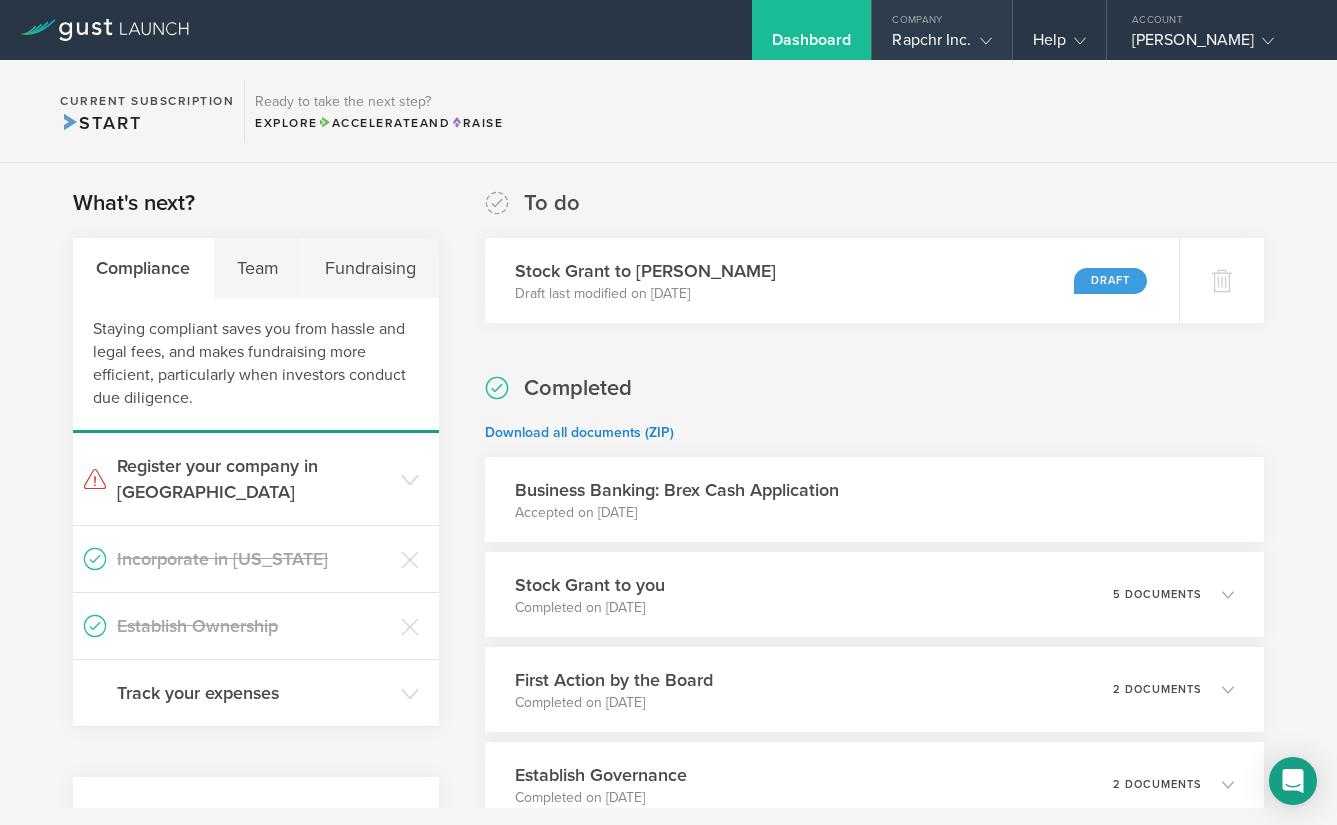 click on "Rapchr Inc." at bounding box center [941, 45] 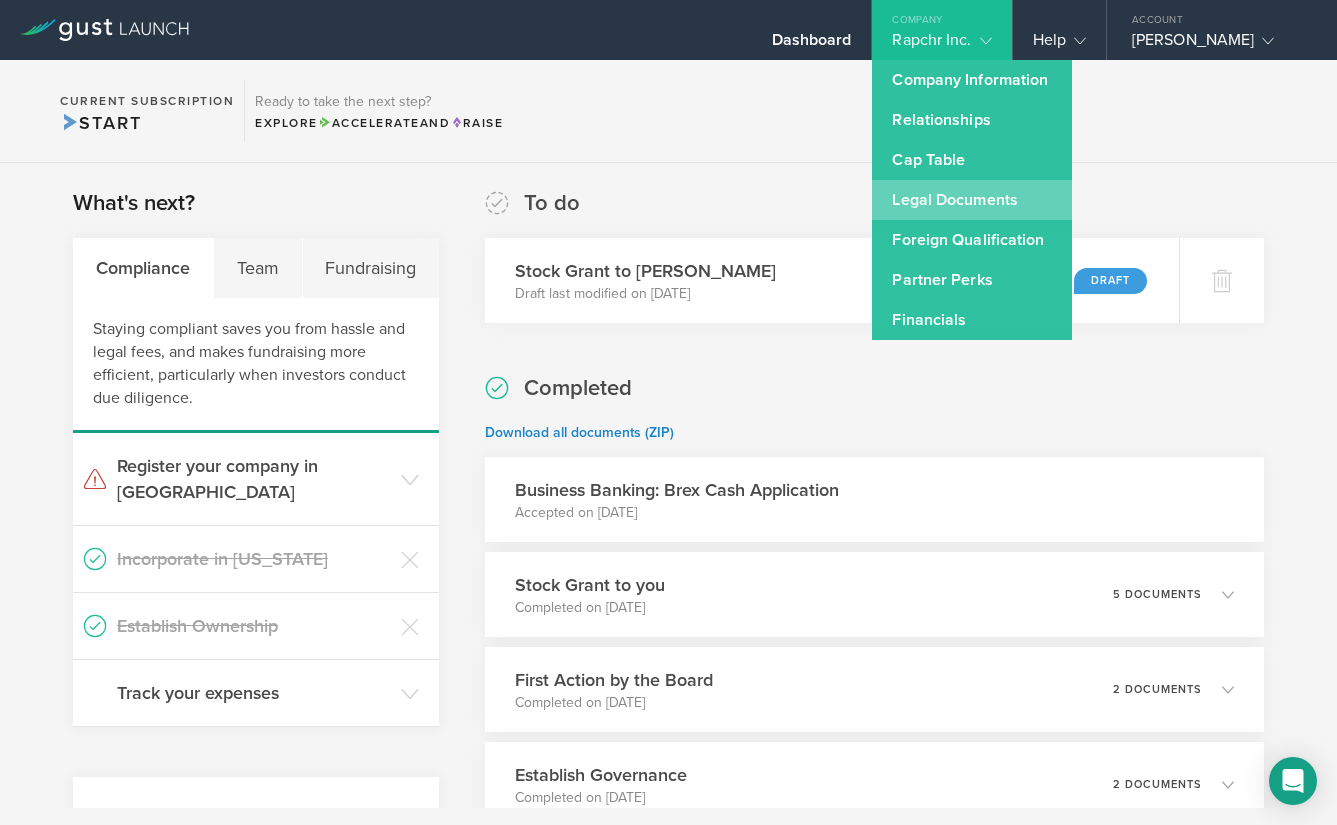 click on "Legal Documents" at bounding box center (972, 200) 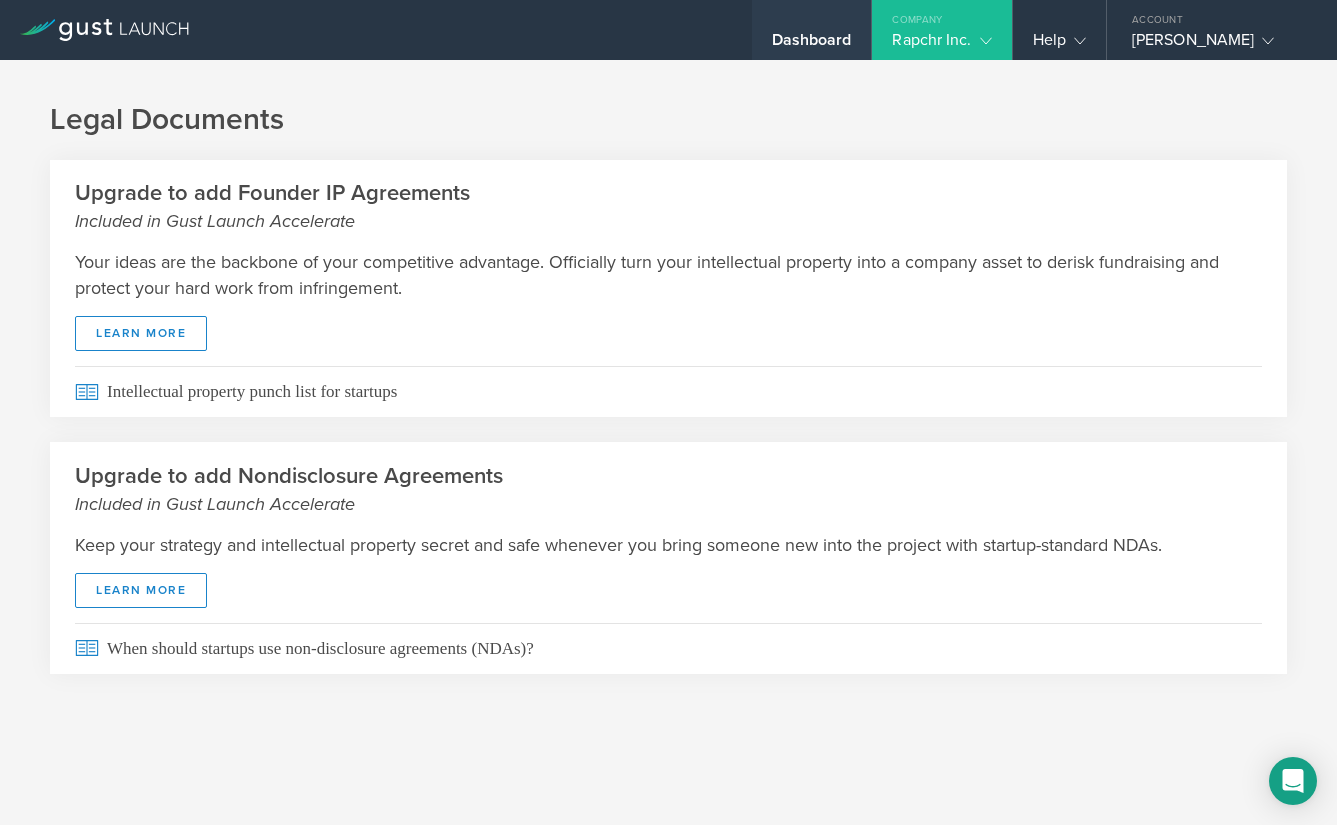 click on "Dashboard" at bounding box center (812, 45) 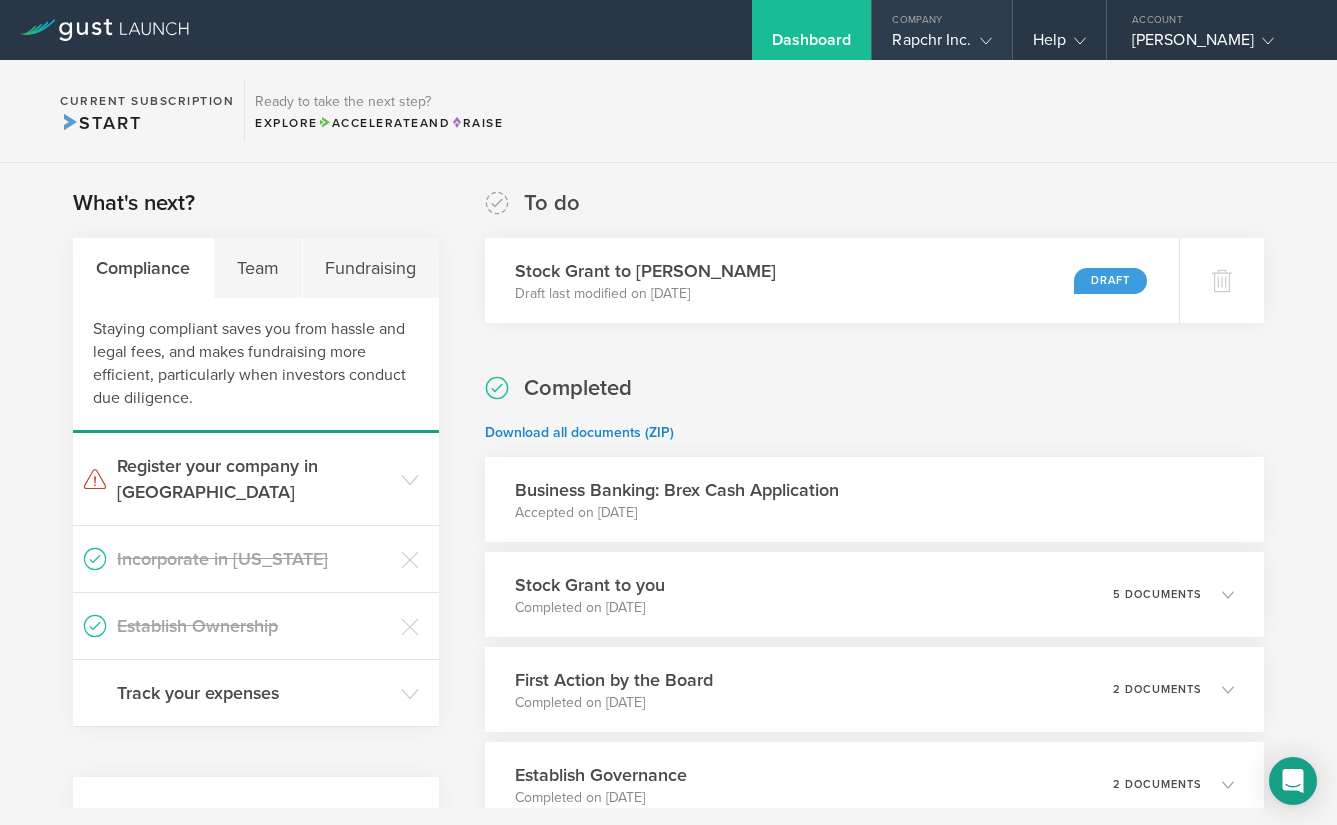 click 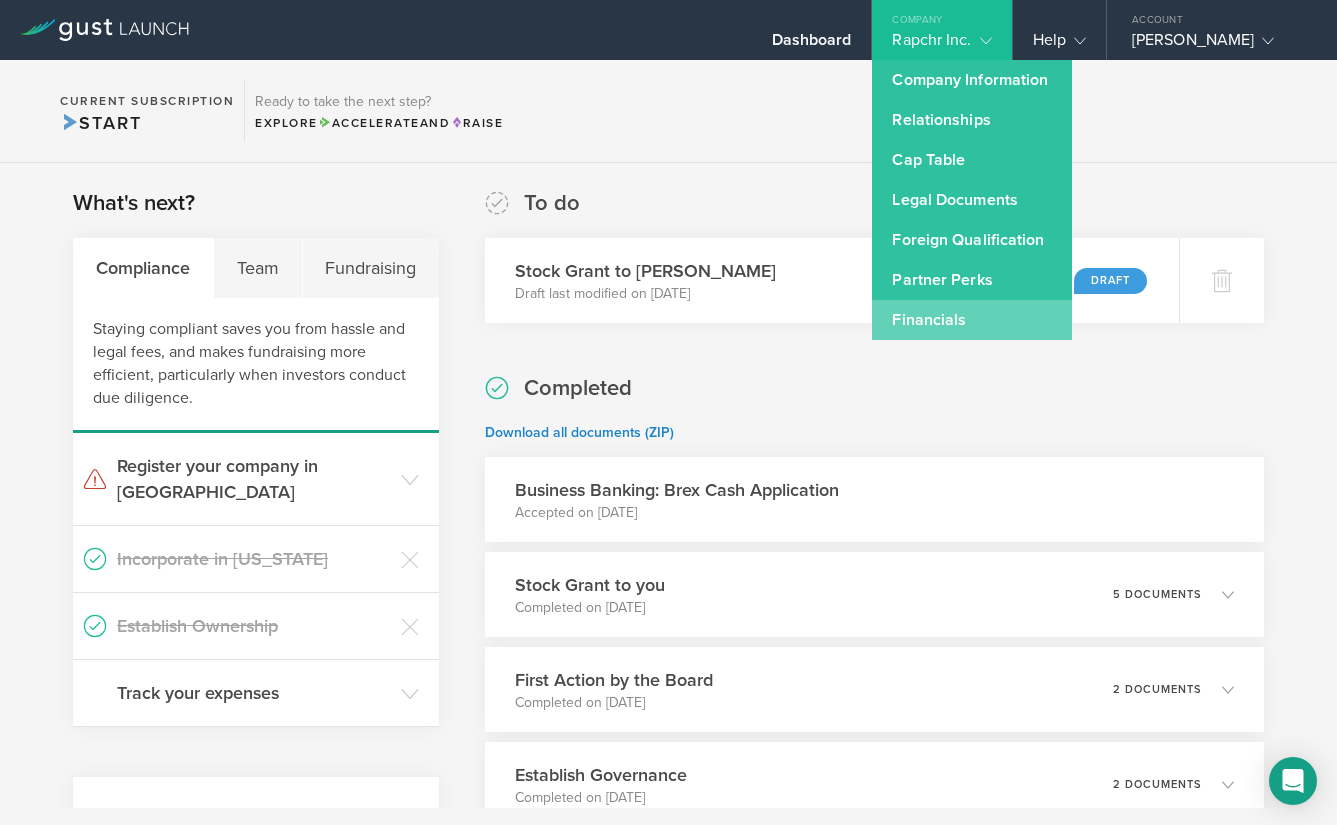click on "Financials" at bounding box center [972, 320] 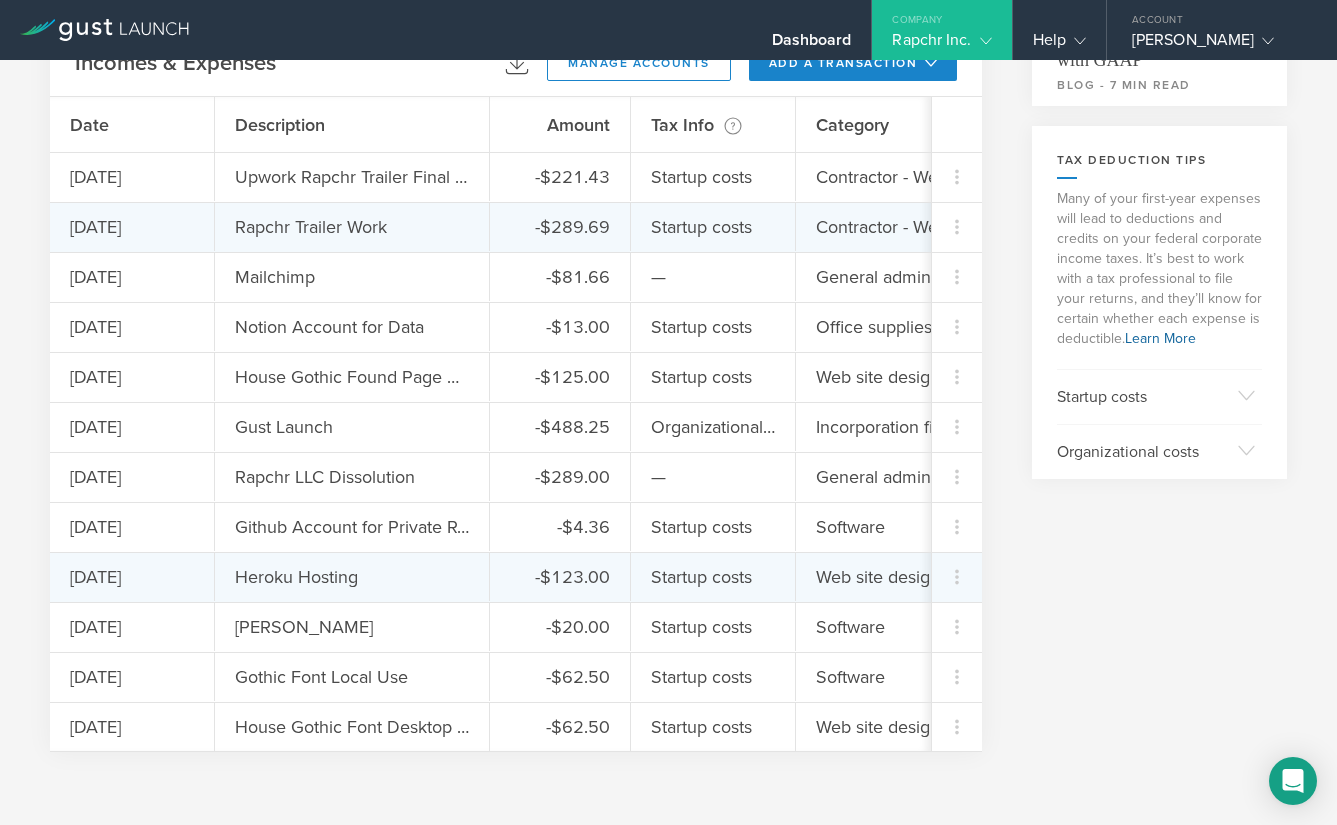 scroll, scrollTop: 0, scrollLeft: 0, axis: both 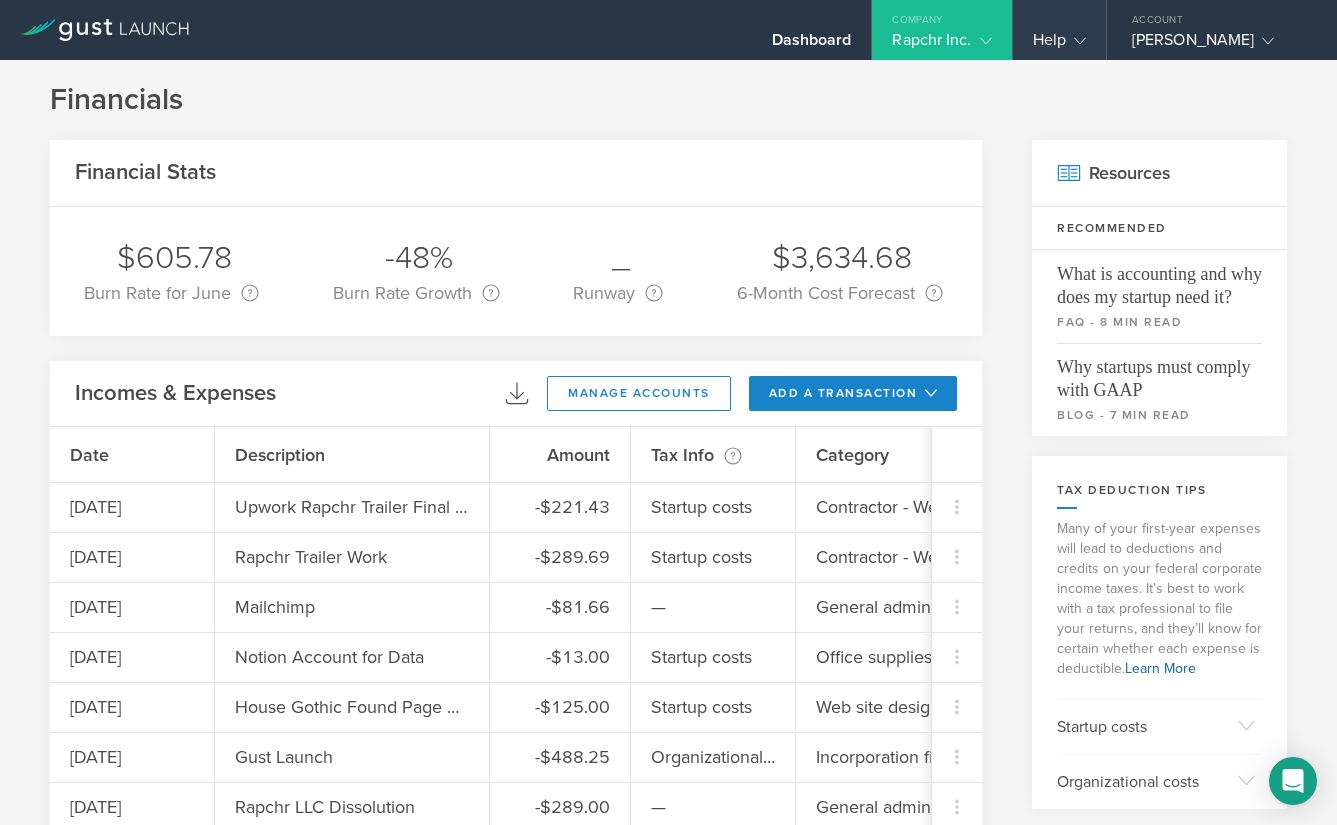 click on "Help" at bounding box center [1059, 45] 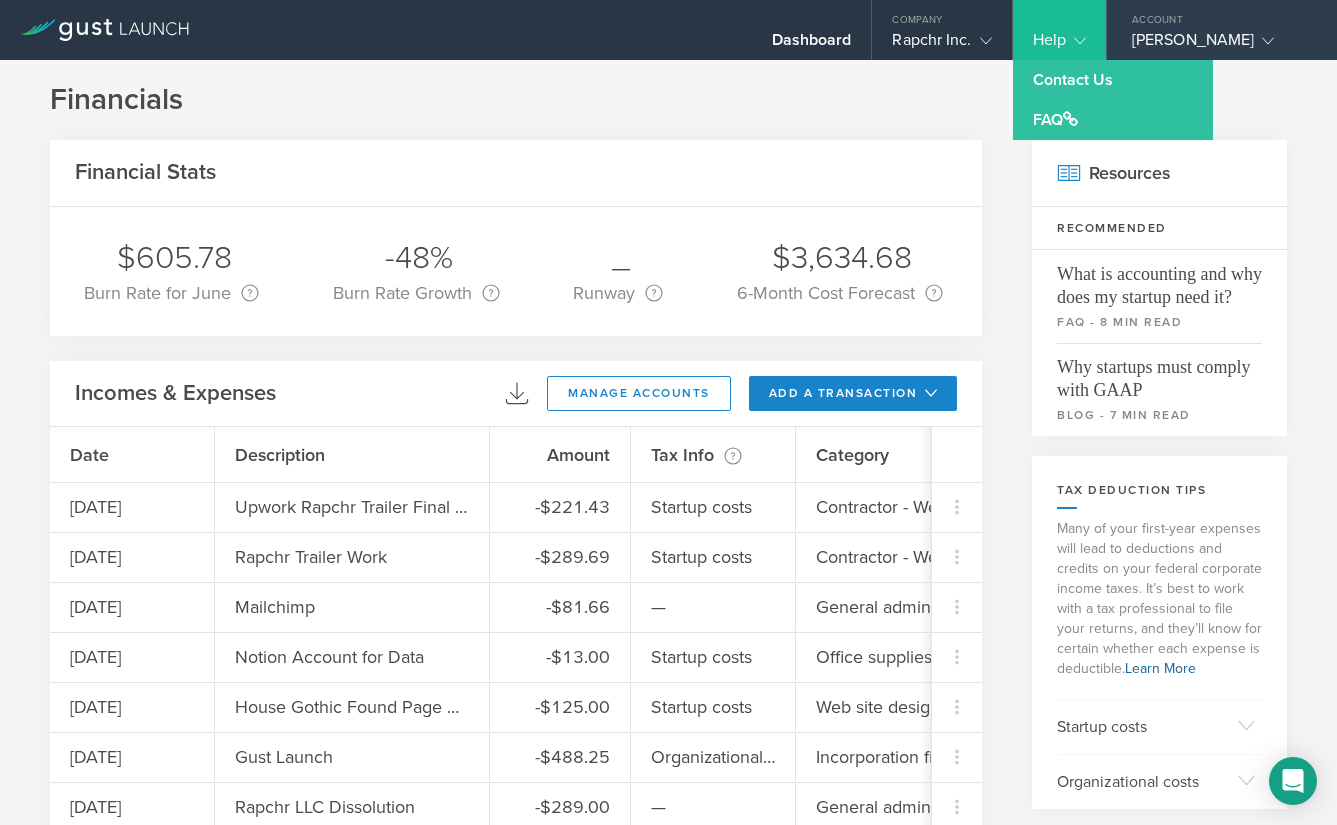 click on "Malcolm Bouzi" at bounding box center (1217, 45) 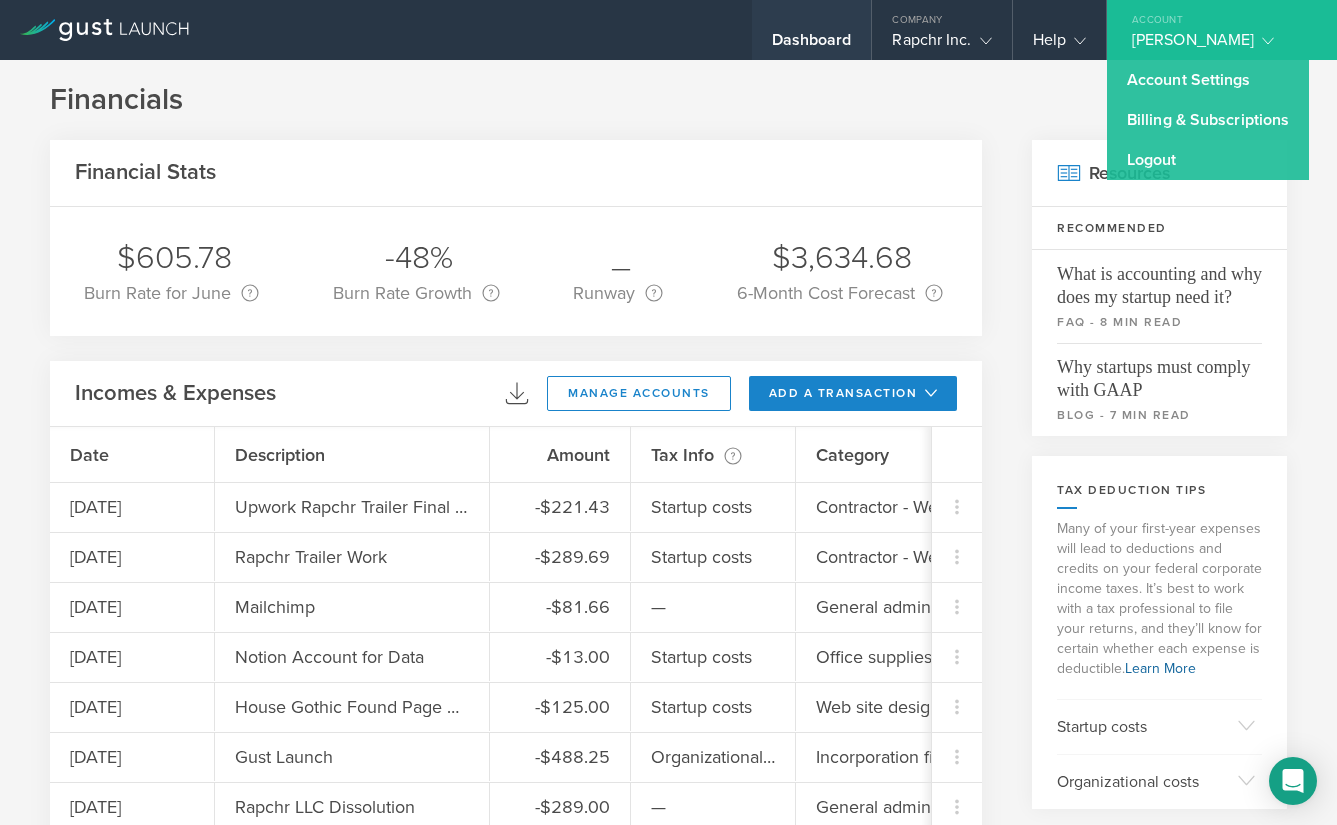 click on "Dashboard" at bounding box center (812, 45) 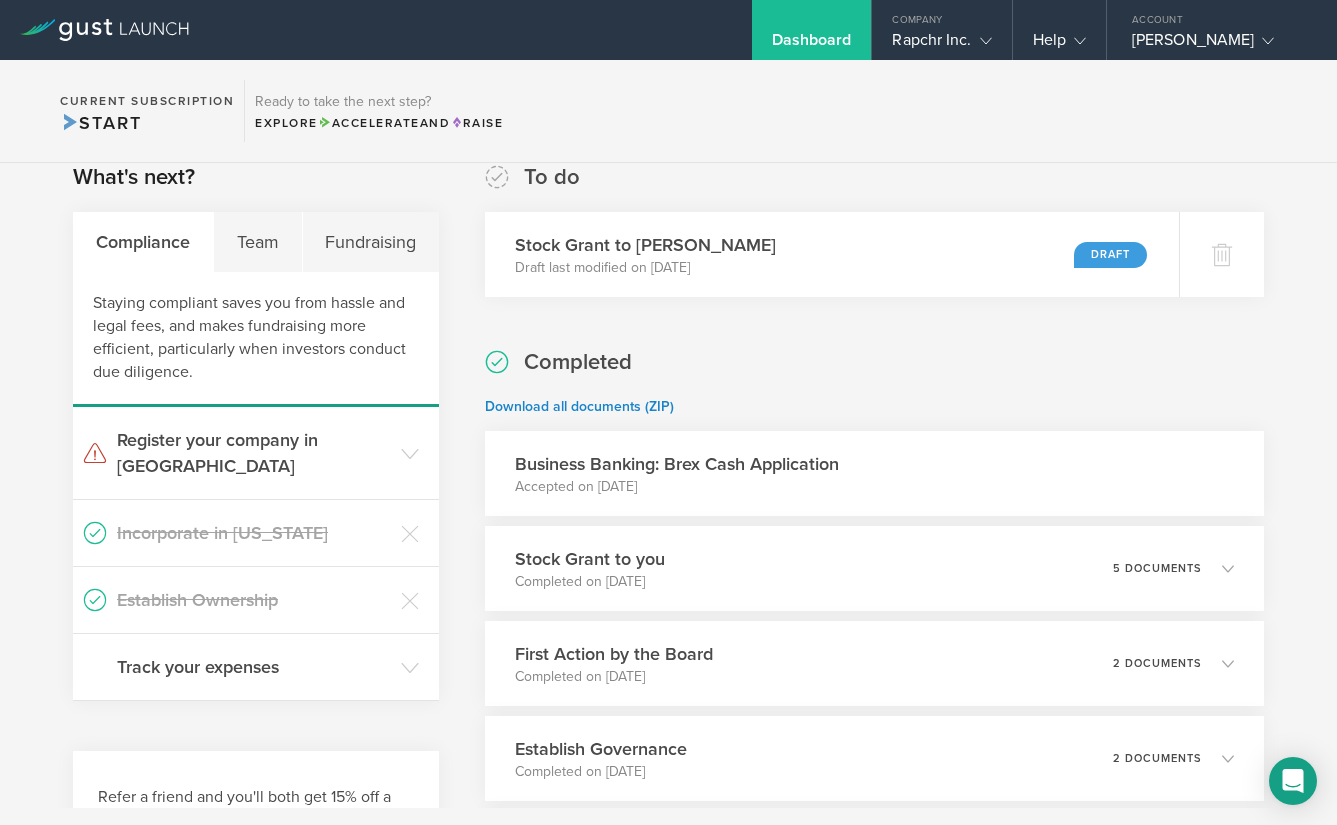 scroll, scrollTop: 0, scrollLeft: 0, axis: both 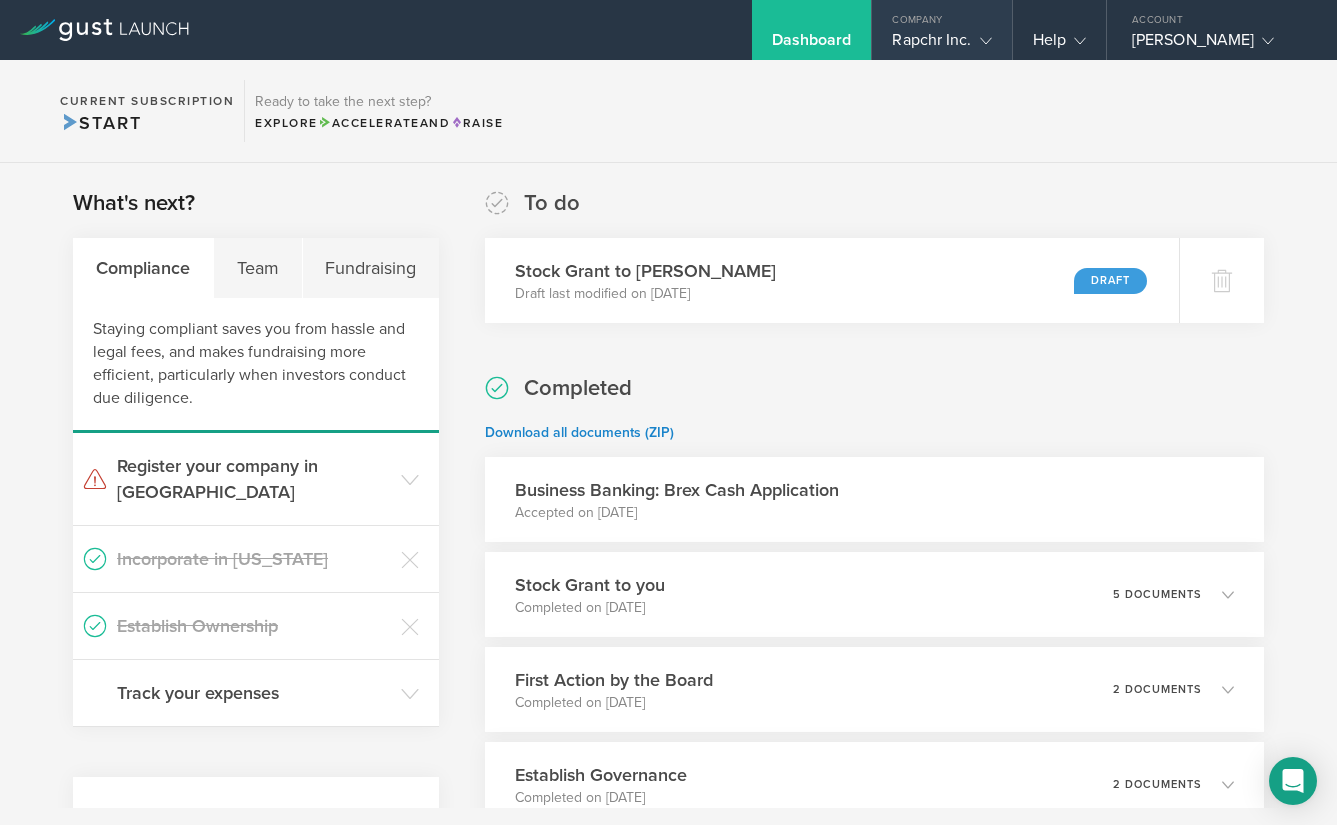 click on "Rapchr Inc." at bounding box center [941, 45] 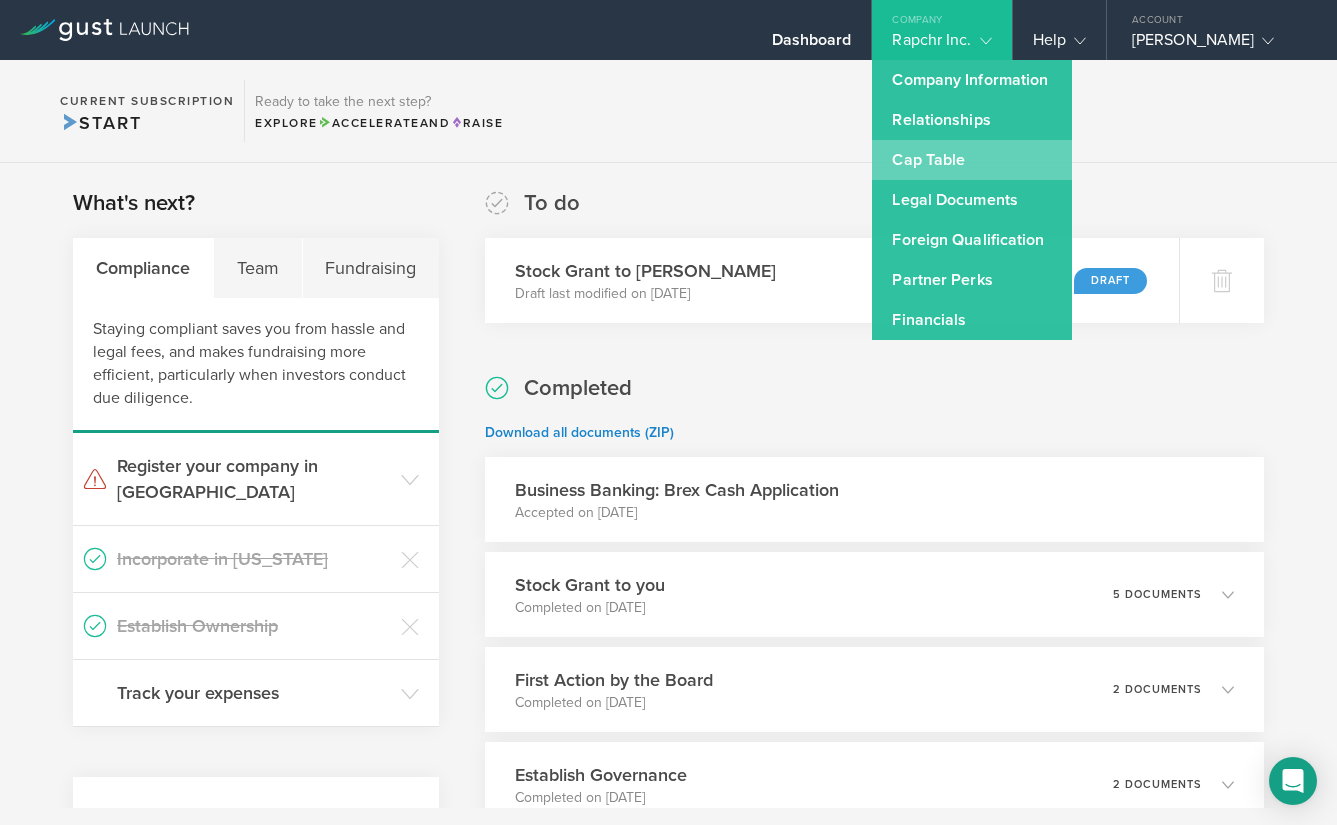 click on "Cap Table" at bounding box center [972, 160] 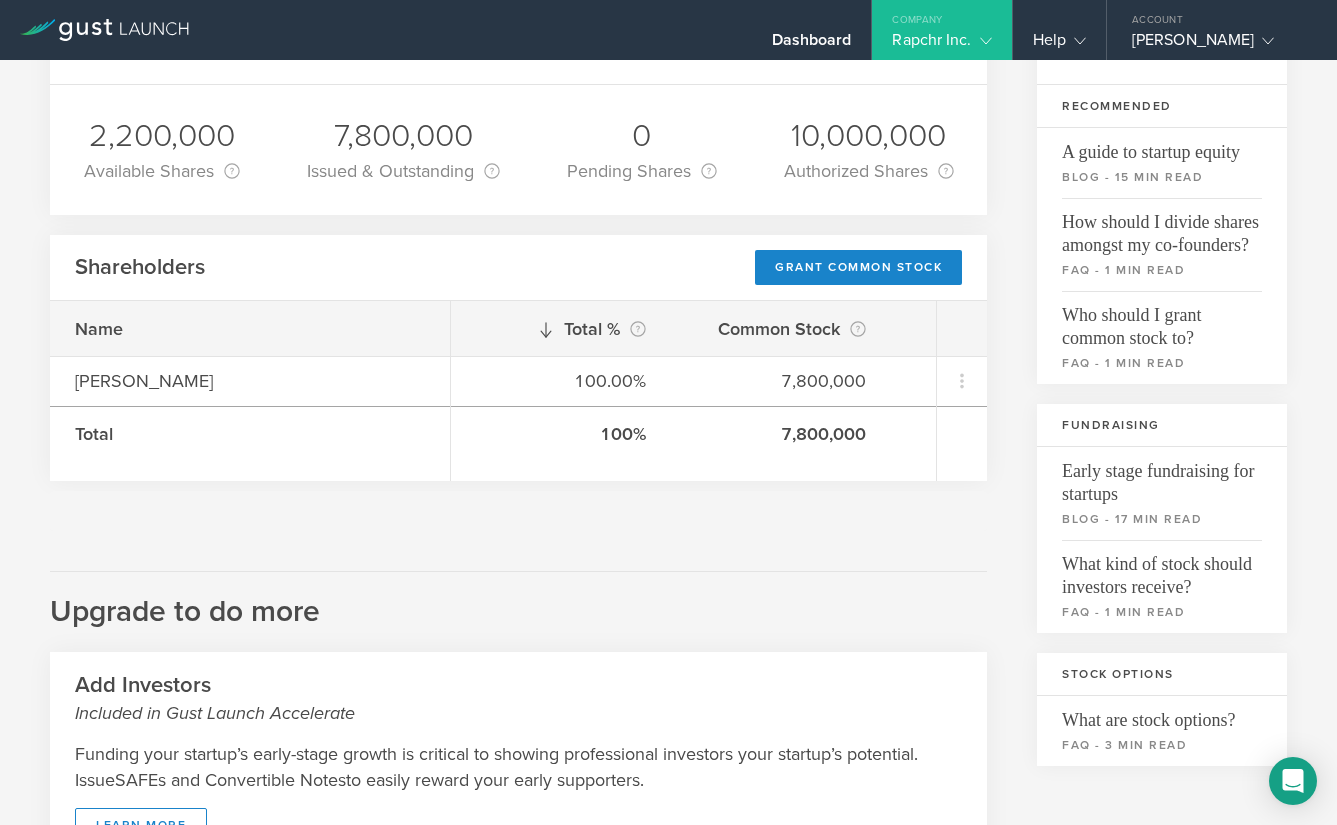 scroll, scrollTop: 0, scrollLeft: 0, axis: both 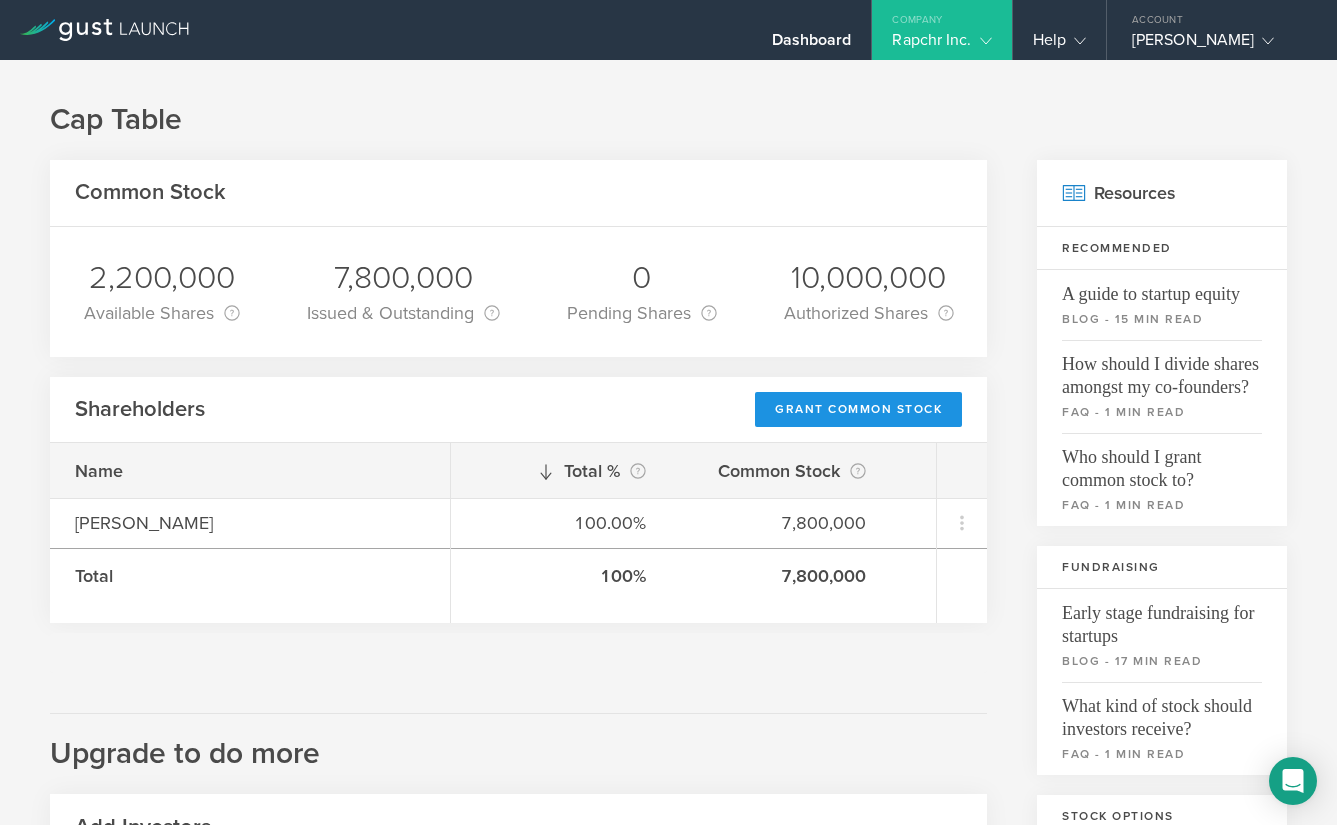 click on "Grant Common Stock" at bounding box center (858, 409) 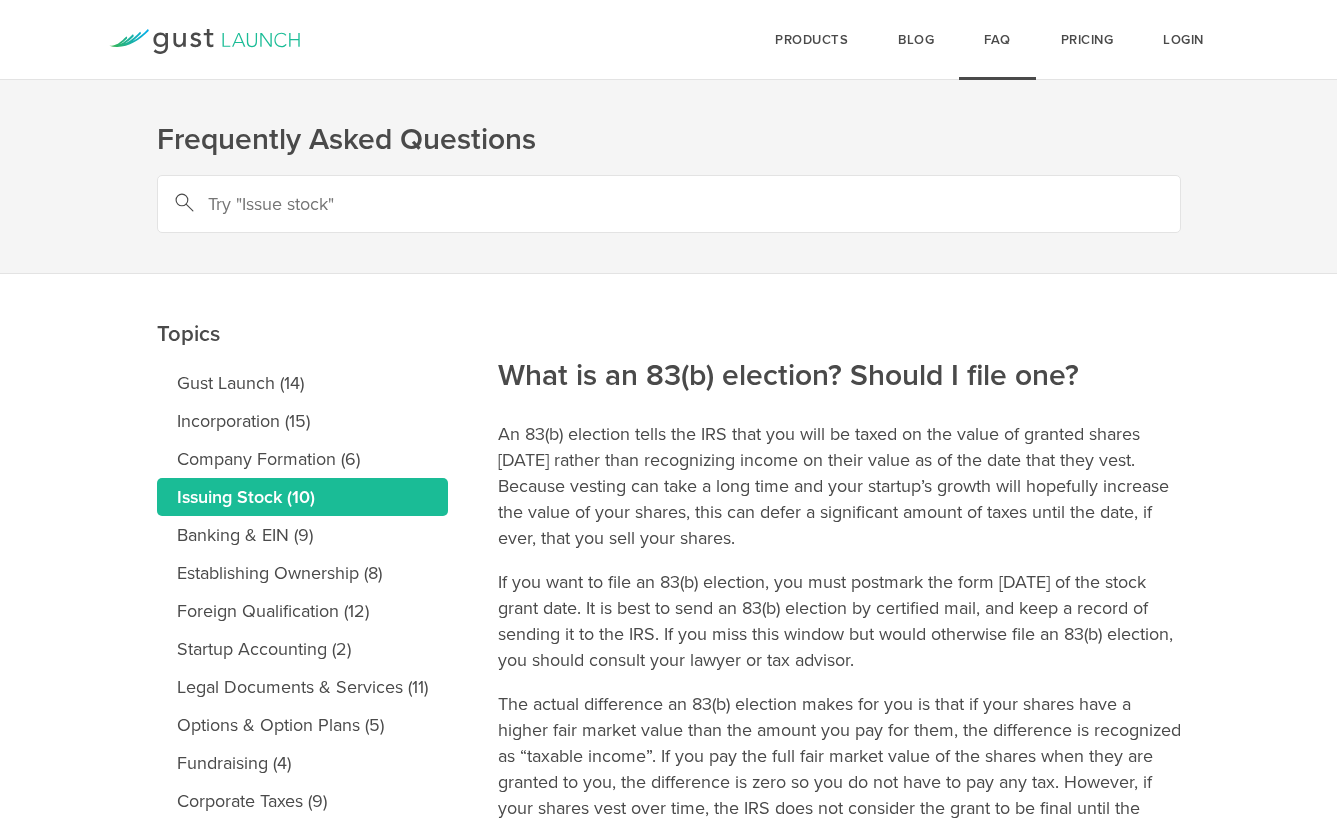 scroll, scrollTop: 0, scrollLeft: 0, axis: both 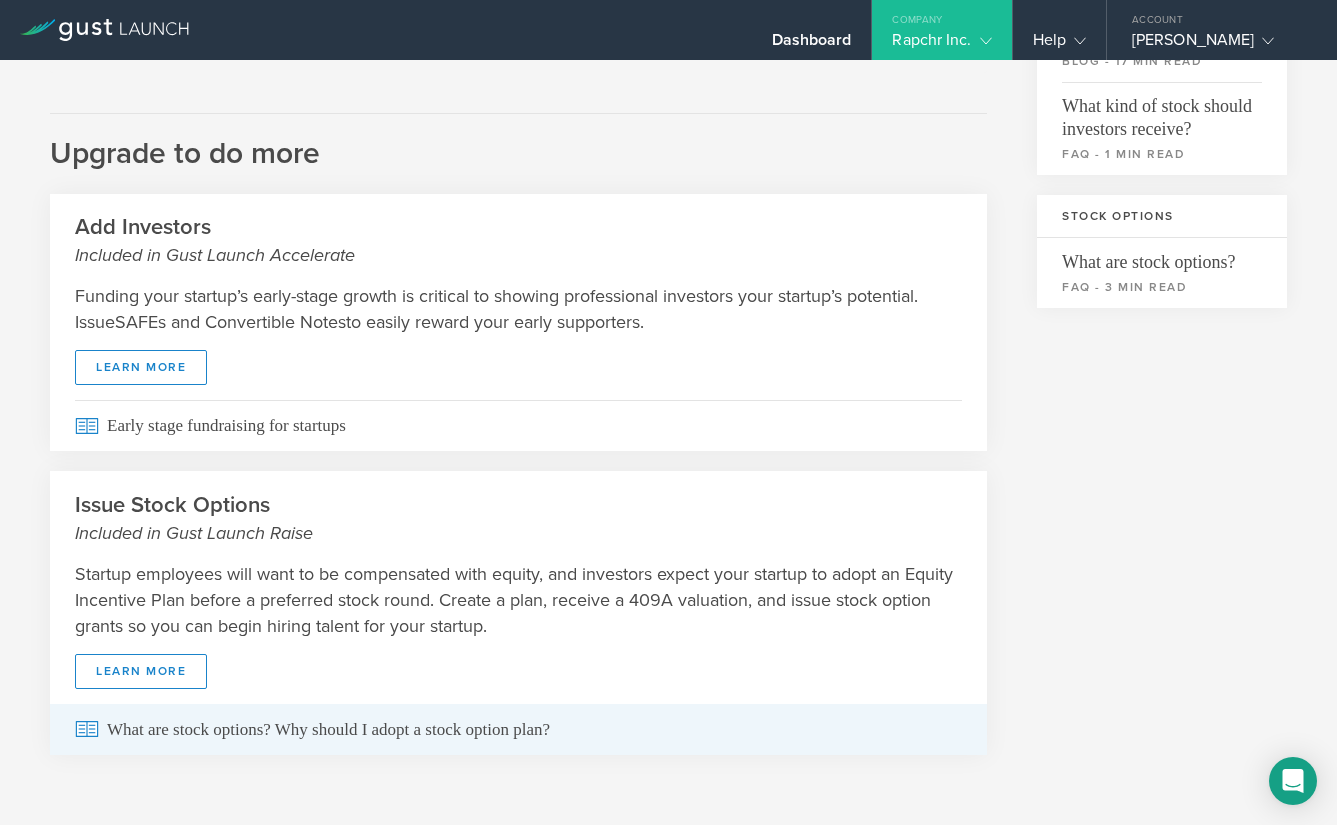 click on "What are stock options? Why should I adopt a stock option plan?" at bounding box center (518, 729) 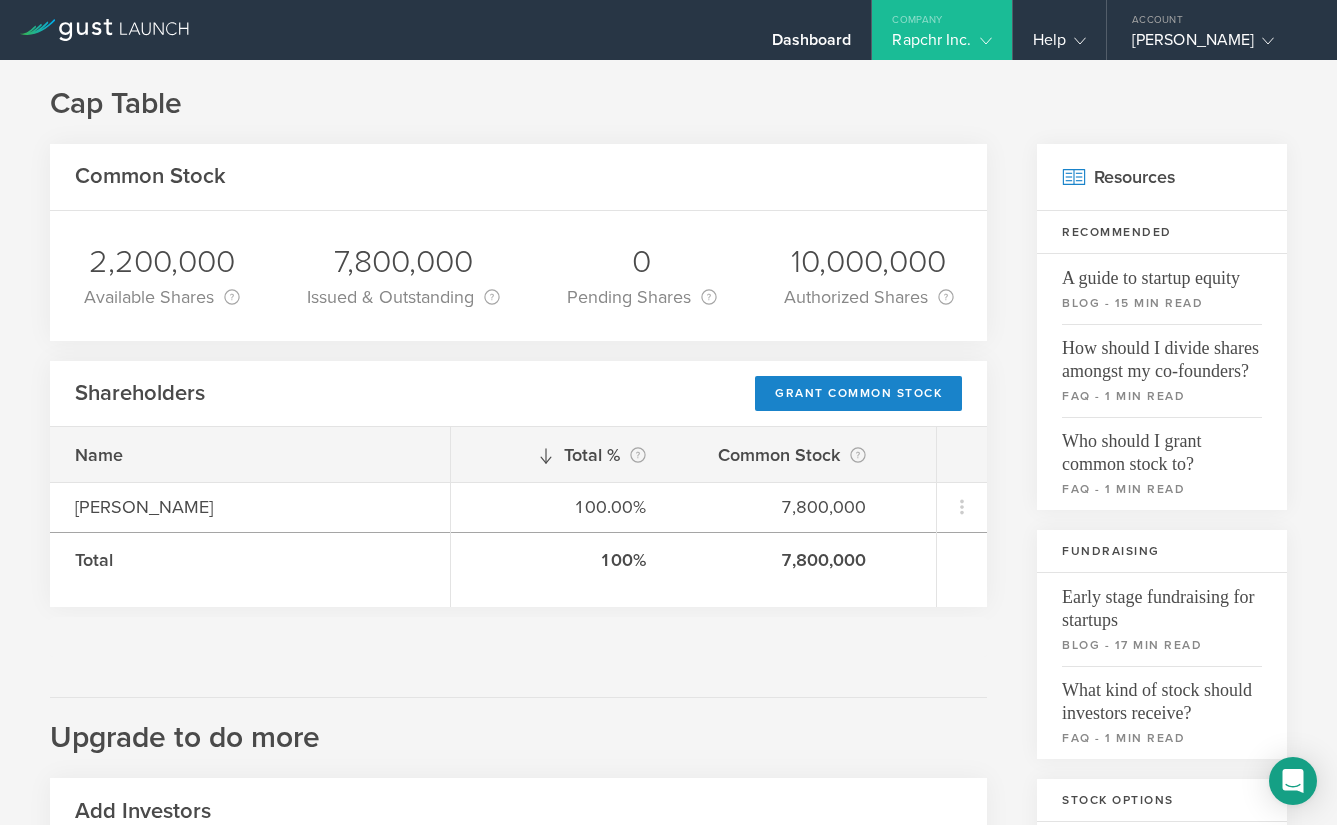 scroll, scrollTop: 0, scrollLeft: 0, axis: both 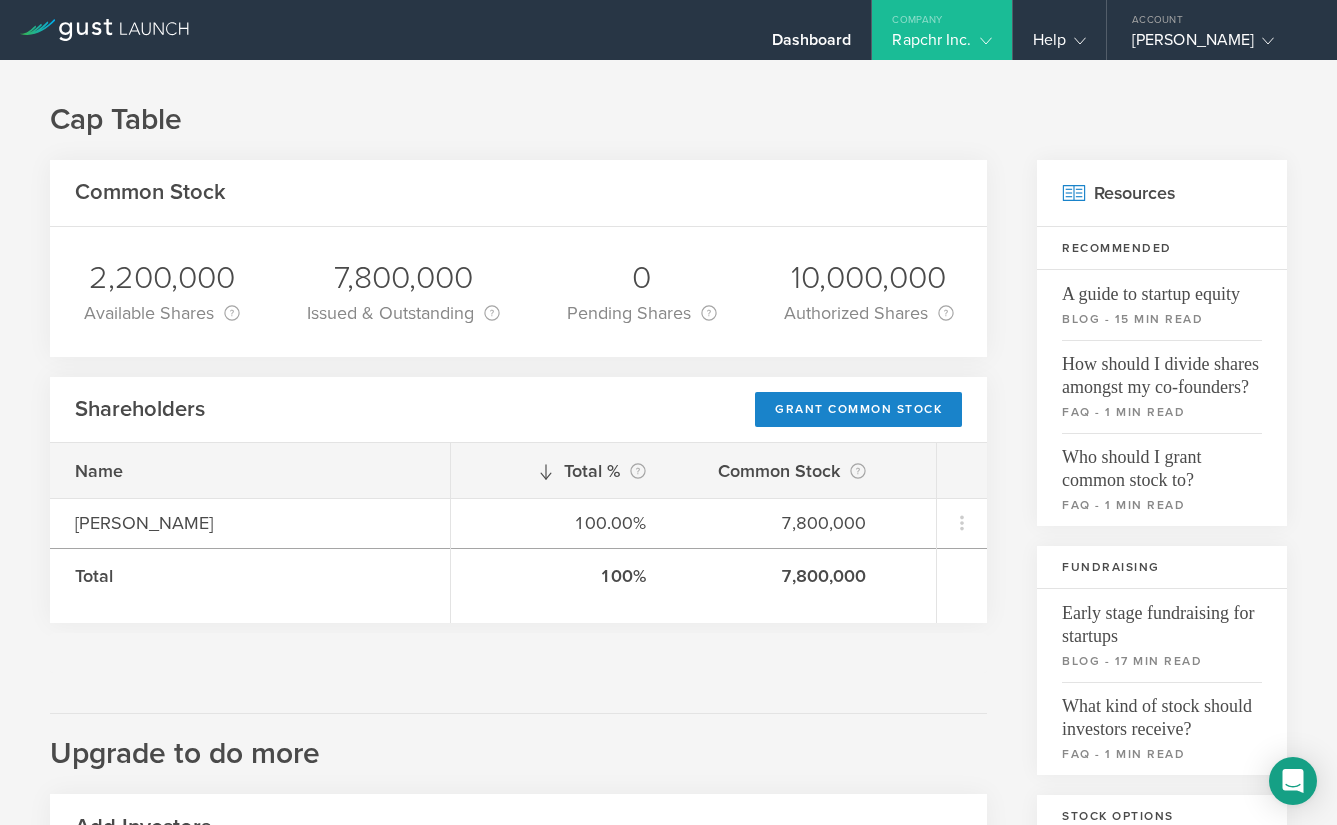 click on "Rapchr Inc." at bounding box center (941, 45) 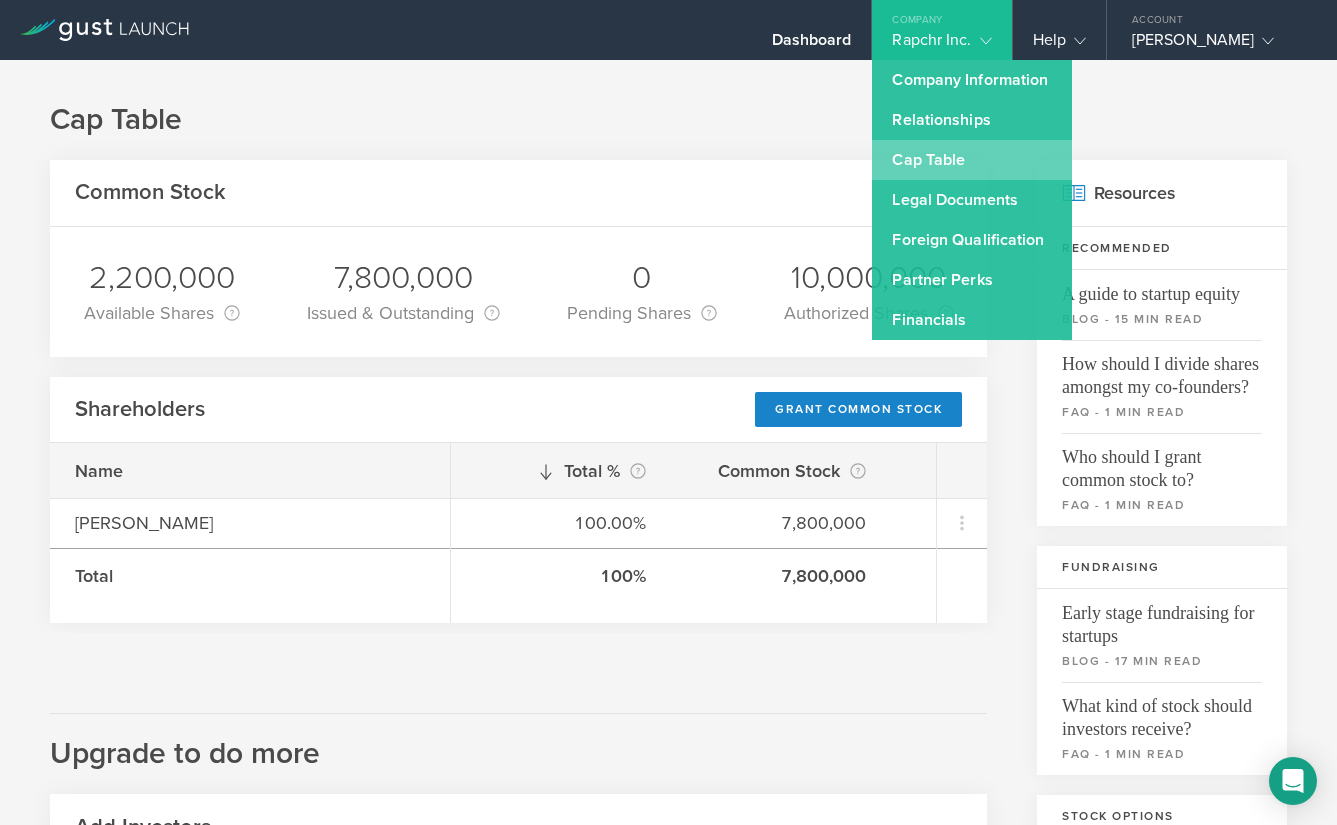 click on "Cap Table" at bounding box center (972, 160) 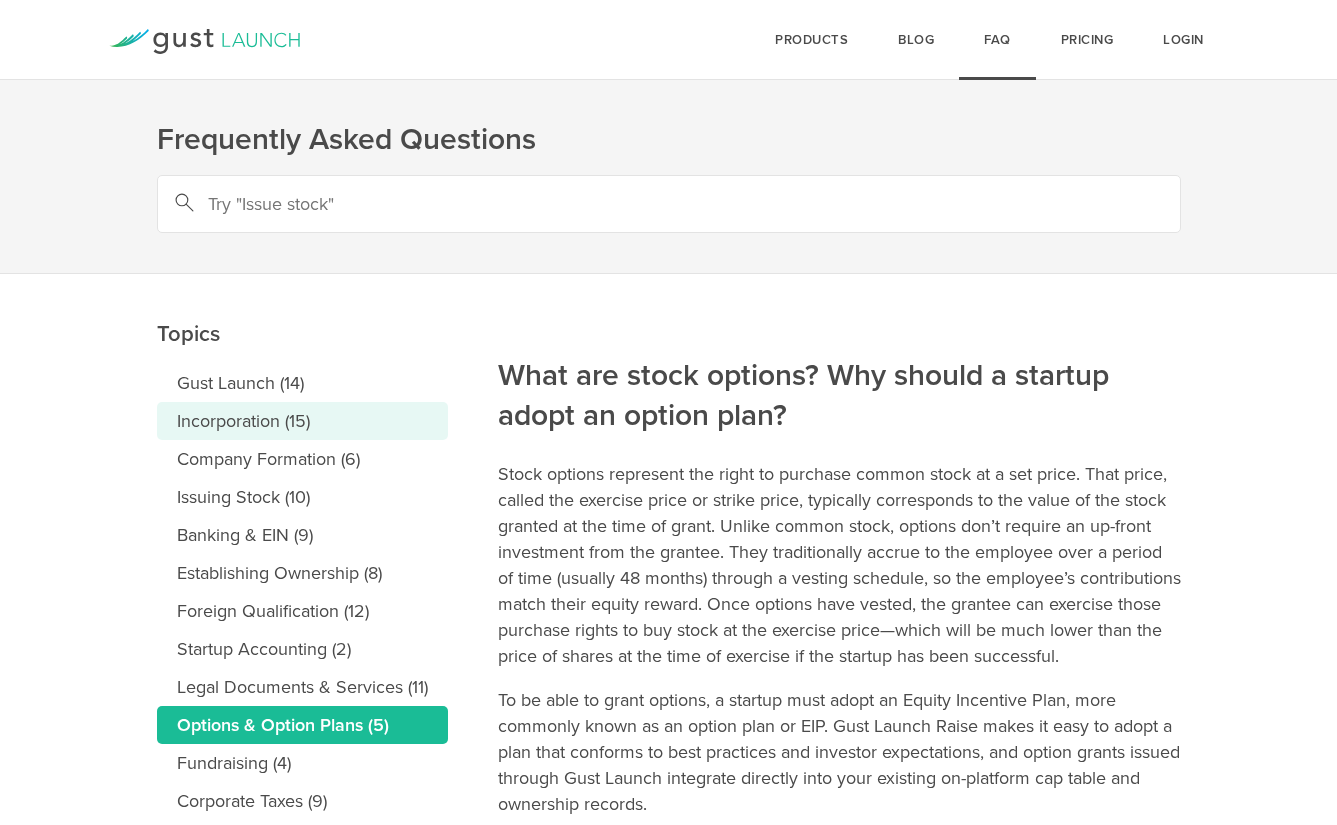 scroll, scrollTop: 0, scrollLeft: 0, axis: both 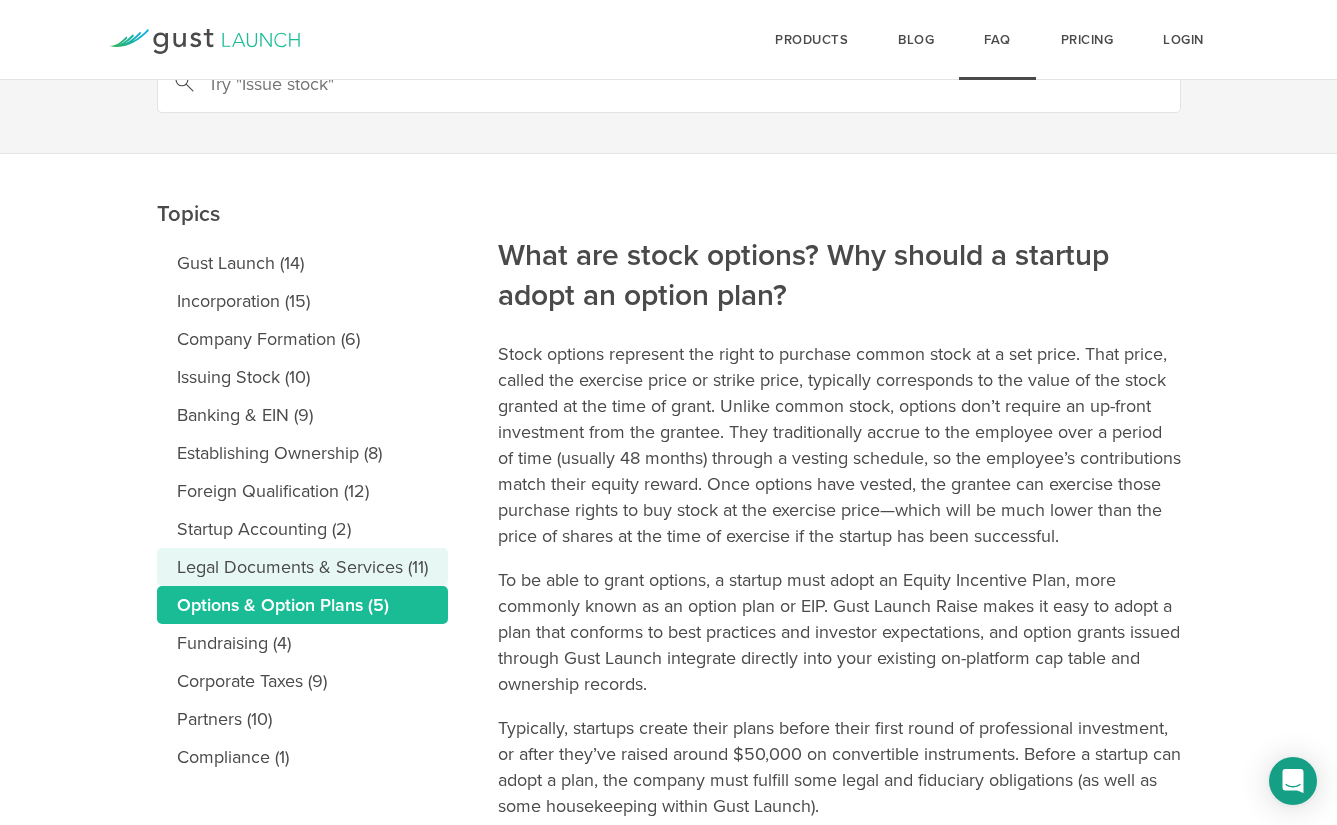 click on "Legal Documents & Services (11)" at bounding box center [302, 567] 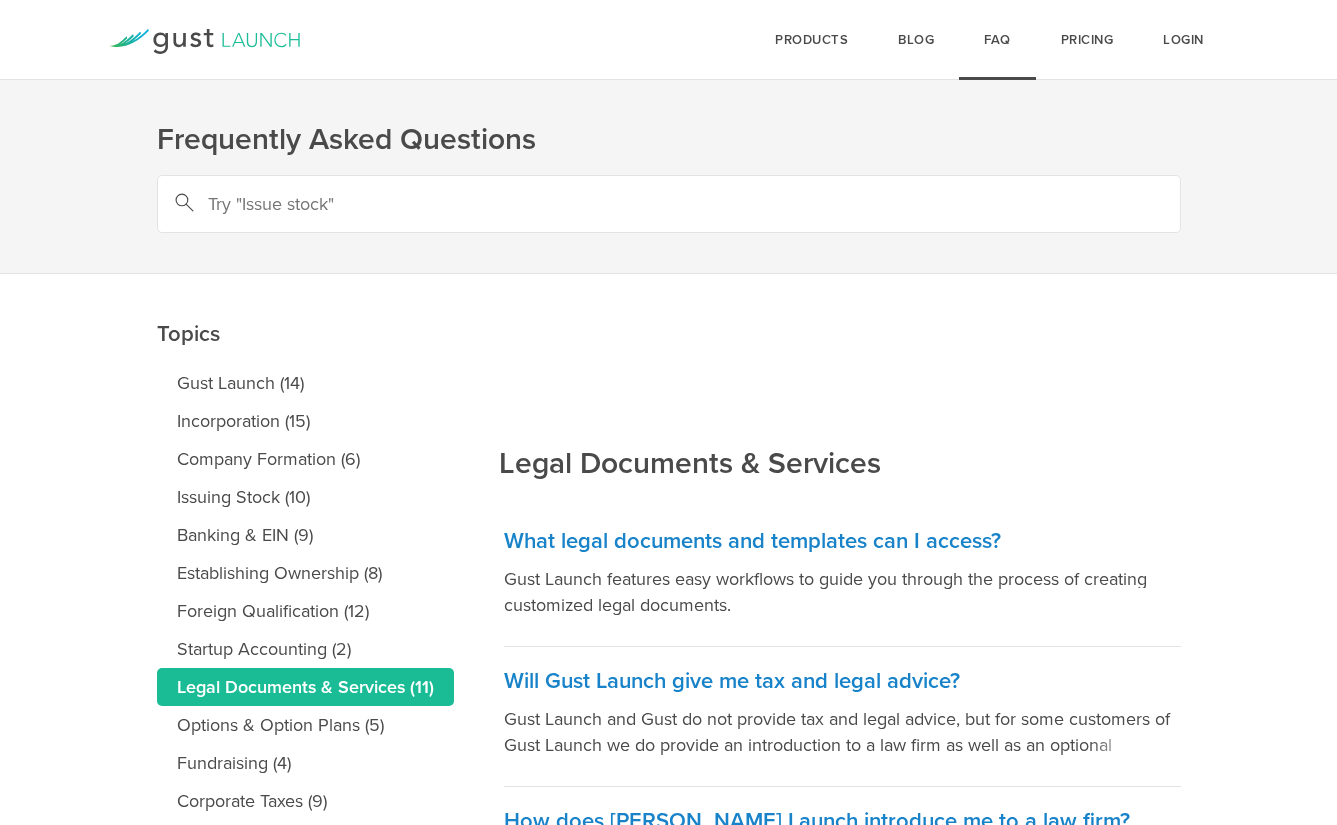 scroll, scrollTop: 632, scrollLeft: 0, axis: vertical 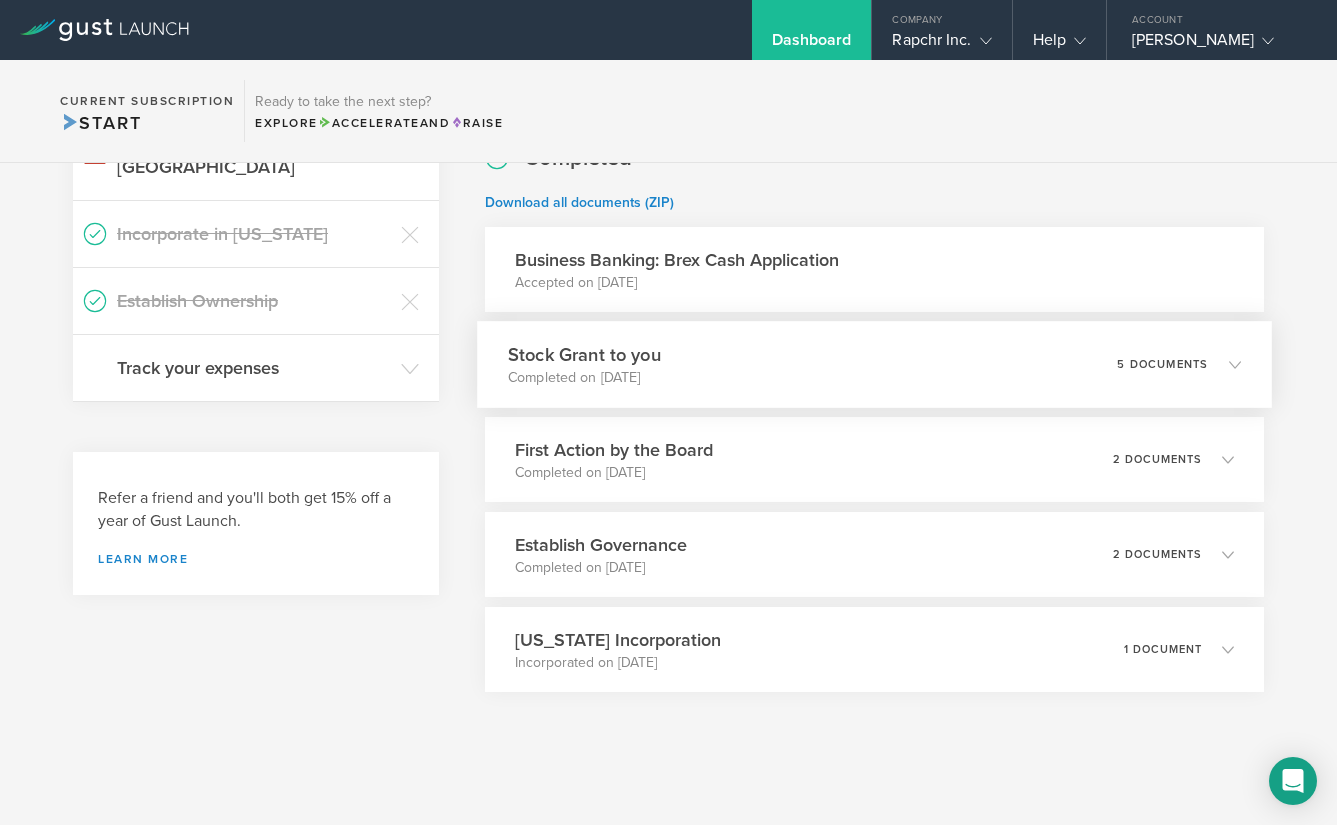 click on "Completed on May 14, 2025" at bounding box center (584, 378) 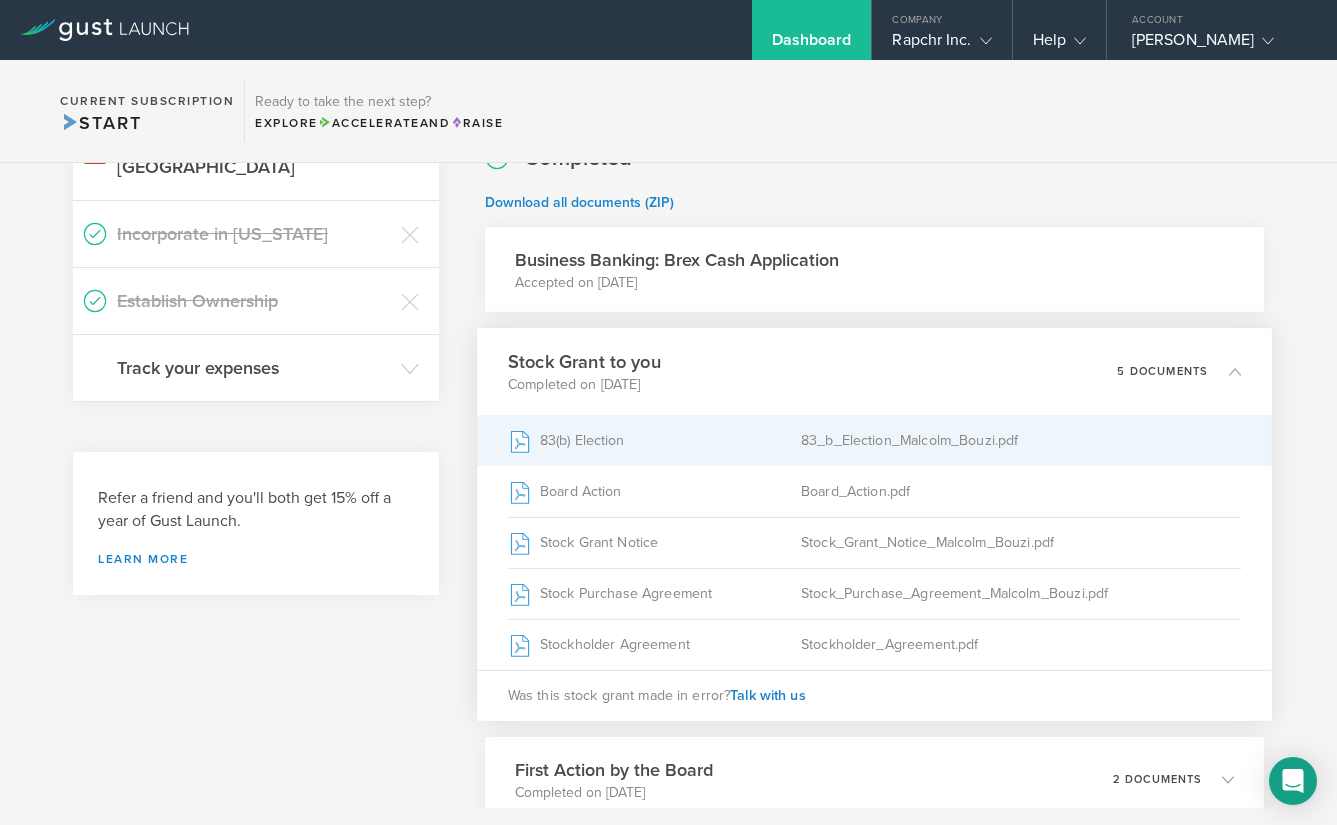 click on "83(b) Election" at bounding box center [654, 441] 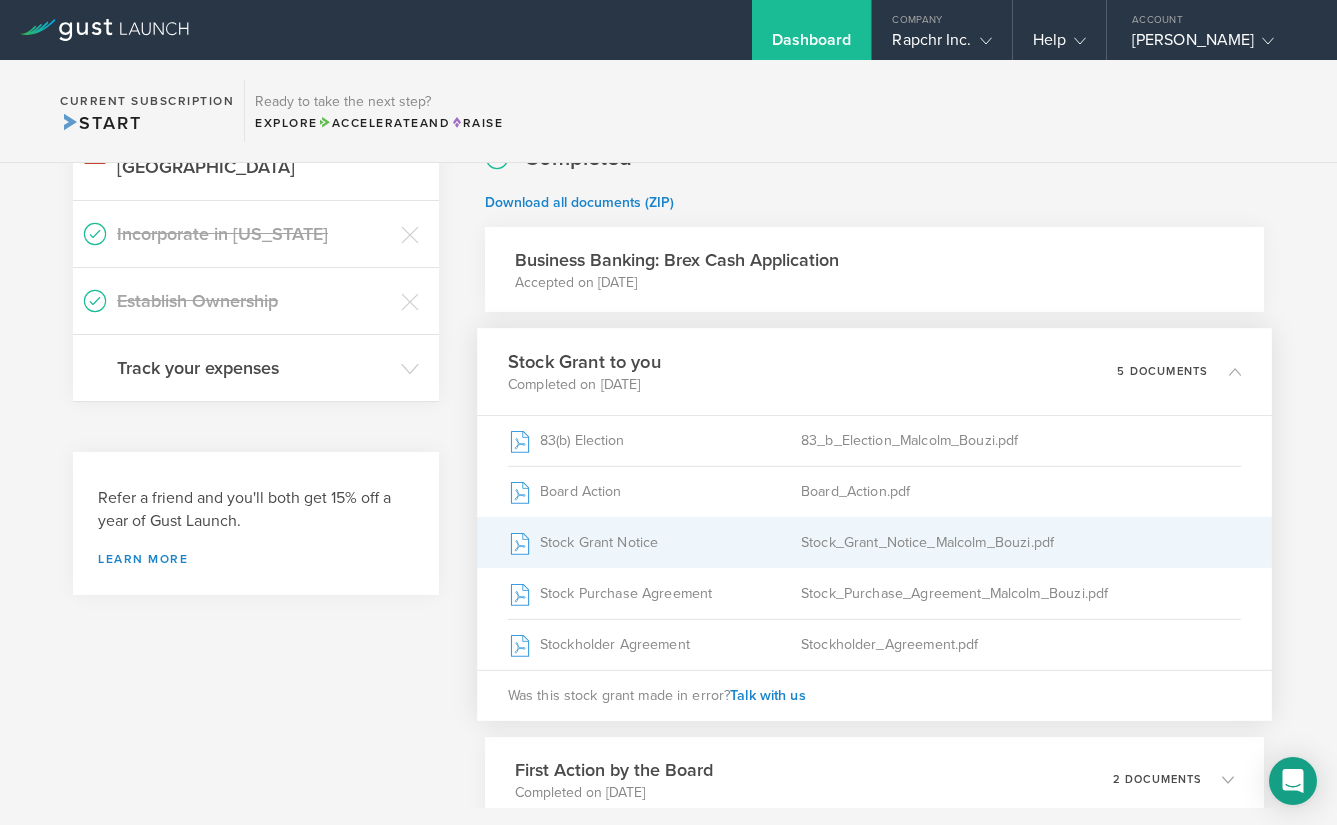 click on "Stock Grant Notice" at bounding box center (654, 543) 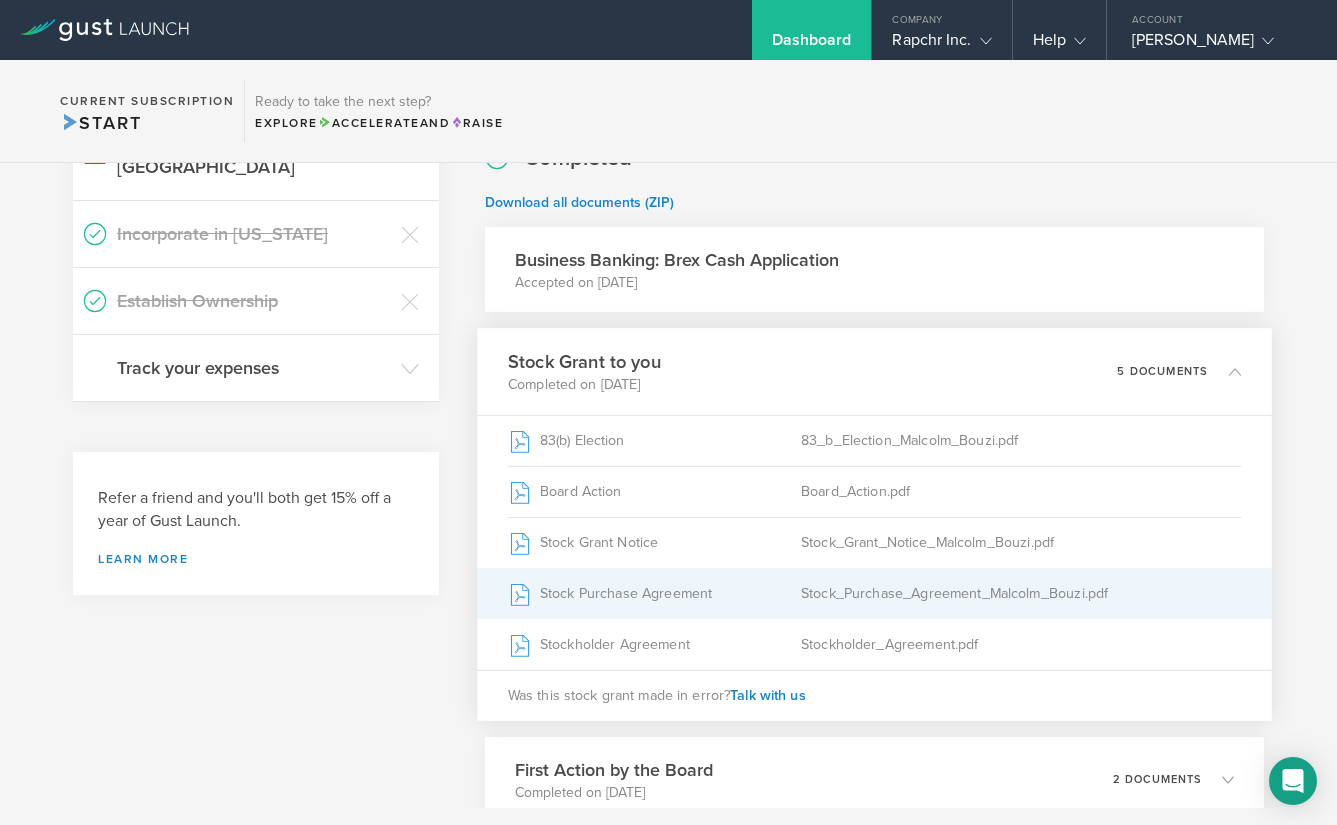 click on "Stock Purchase Agreement" at bounding box center (654, 594) 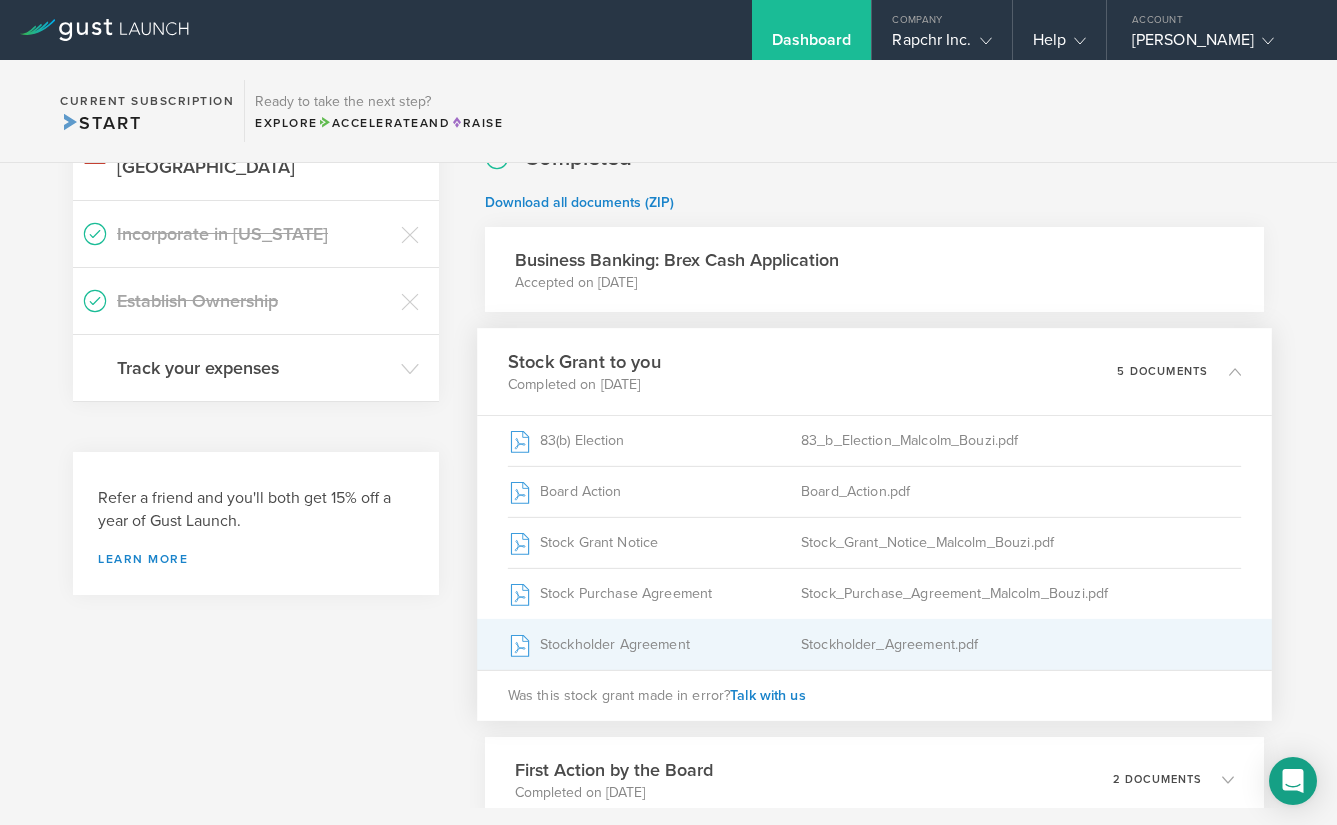 click on "Stockholder Agreement" at bounding box center [654, 645] 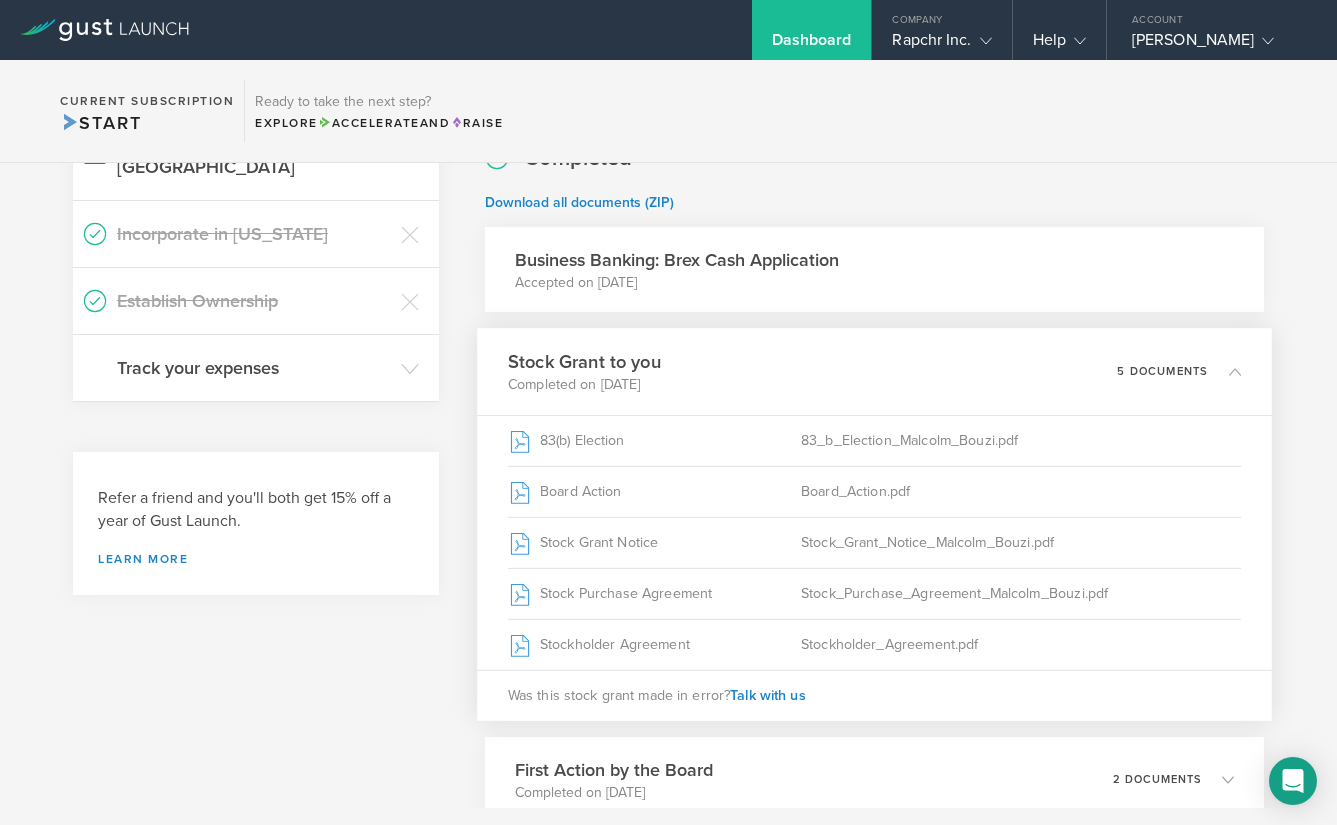 click on "What's next? Compliance Team Fundraising Staying compliant saves you from hassle and legal fees, and makes fundraising more efficient, particularly when investors conduct due diligence. Register your company in NY Filing for foreign qualification You'll need to file for foreign qualification to be able to do business in any other state outside of Delaware and to comply with local state laws. Failing to file can expose your company to fines and penalties. File a Foreign Qualification                         Ensuring operational compliance Incorporate in Delaware Establish Ownership Track your expenses Dismiss Keeping track of your spending You’ll want to begin tracking your startup’s expenses as soon as possible in order to ensure that you are fully prepared come tax time. Additionally, investors will want to see a full history of your company’s transactions. Start Tracking Expenses                         Keep Business and Personal Finances Separate Learn more To do Stock Grant to unnamed person Draft" at bounding box center [668, 487] 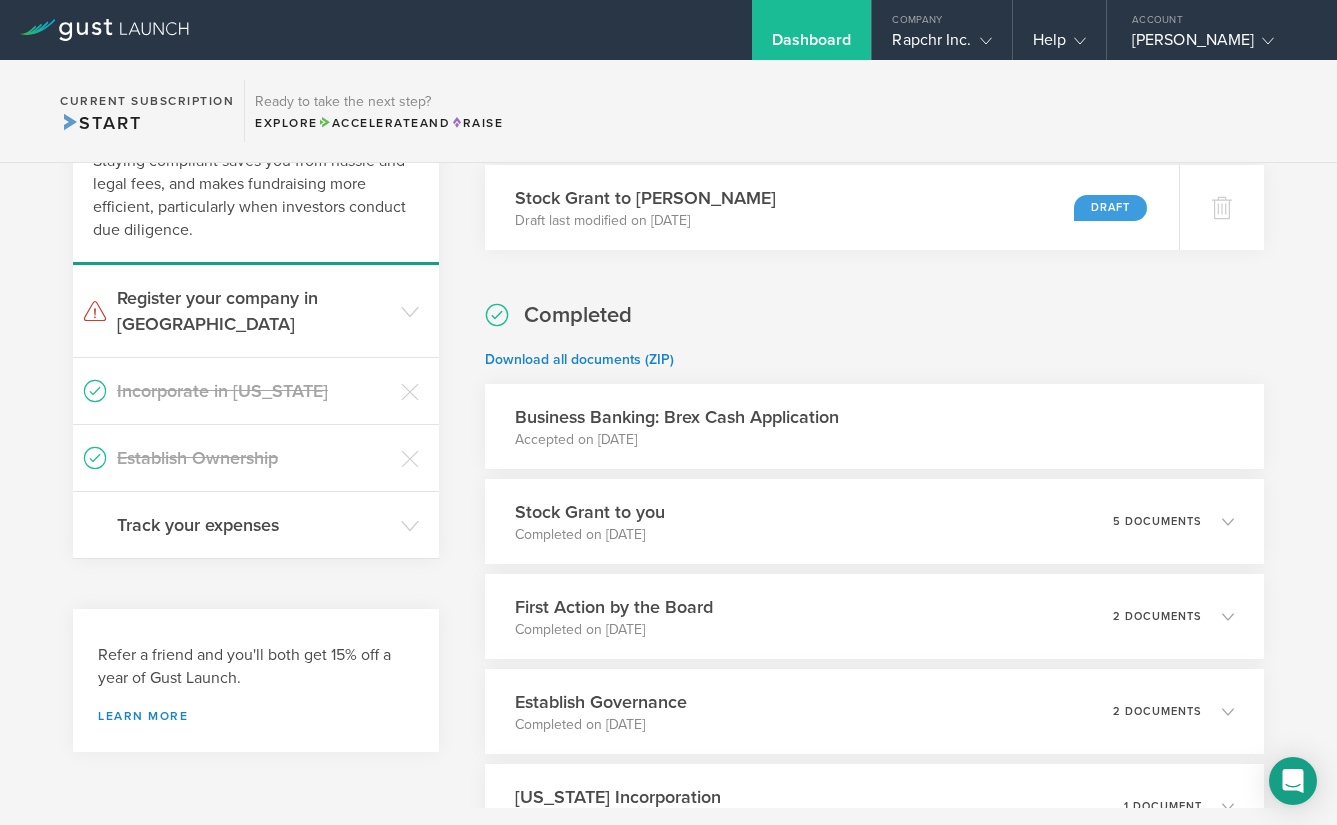 scroll, scrollTop: 161, scrollLeft: 0, axis: vertical 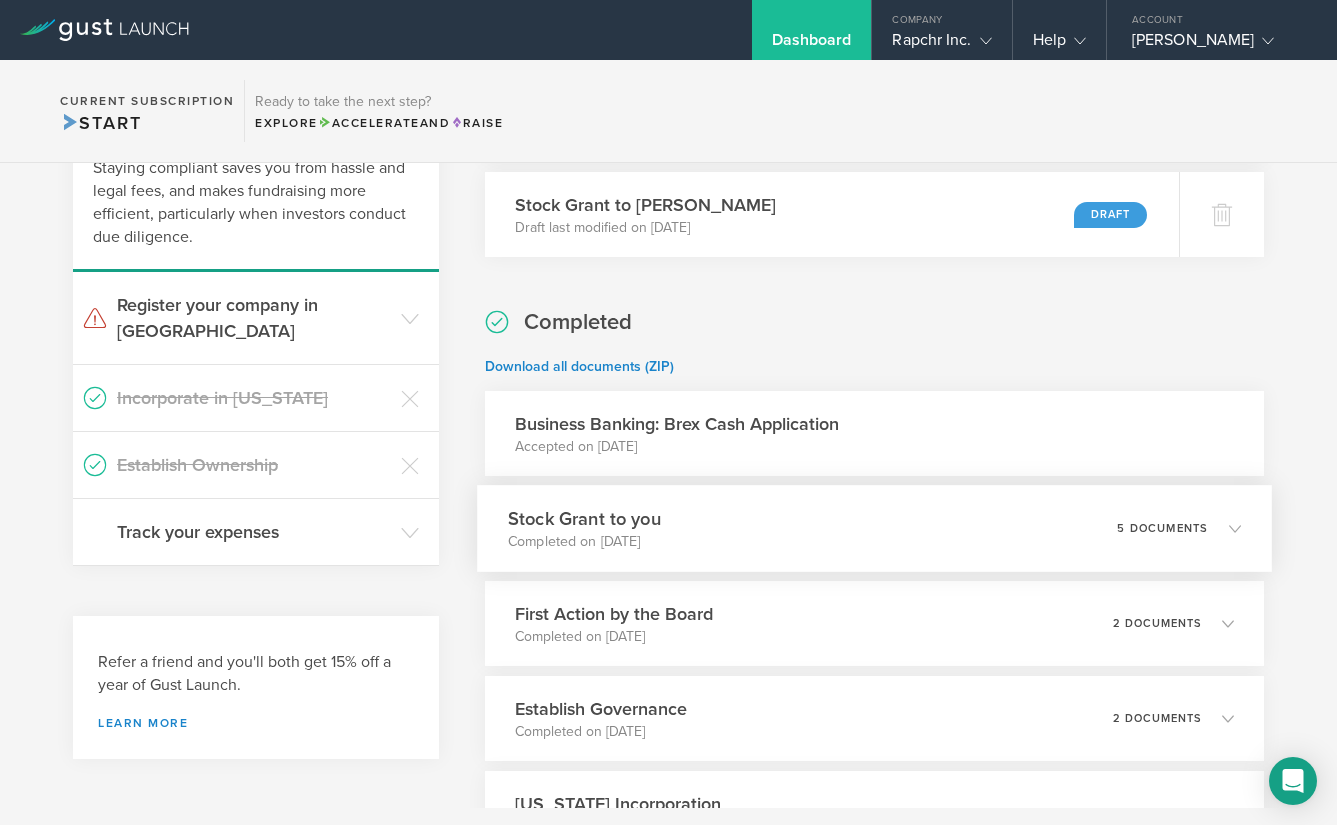 click on "Completed on May 14, 2025" at bounding box center (584, 542) 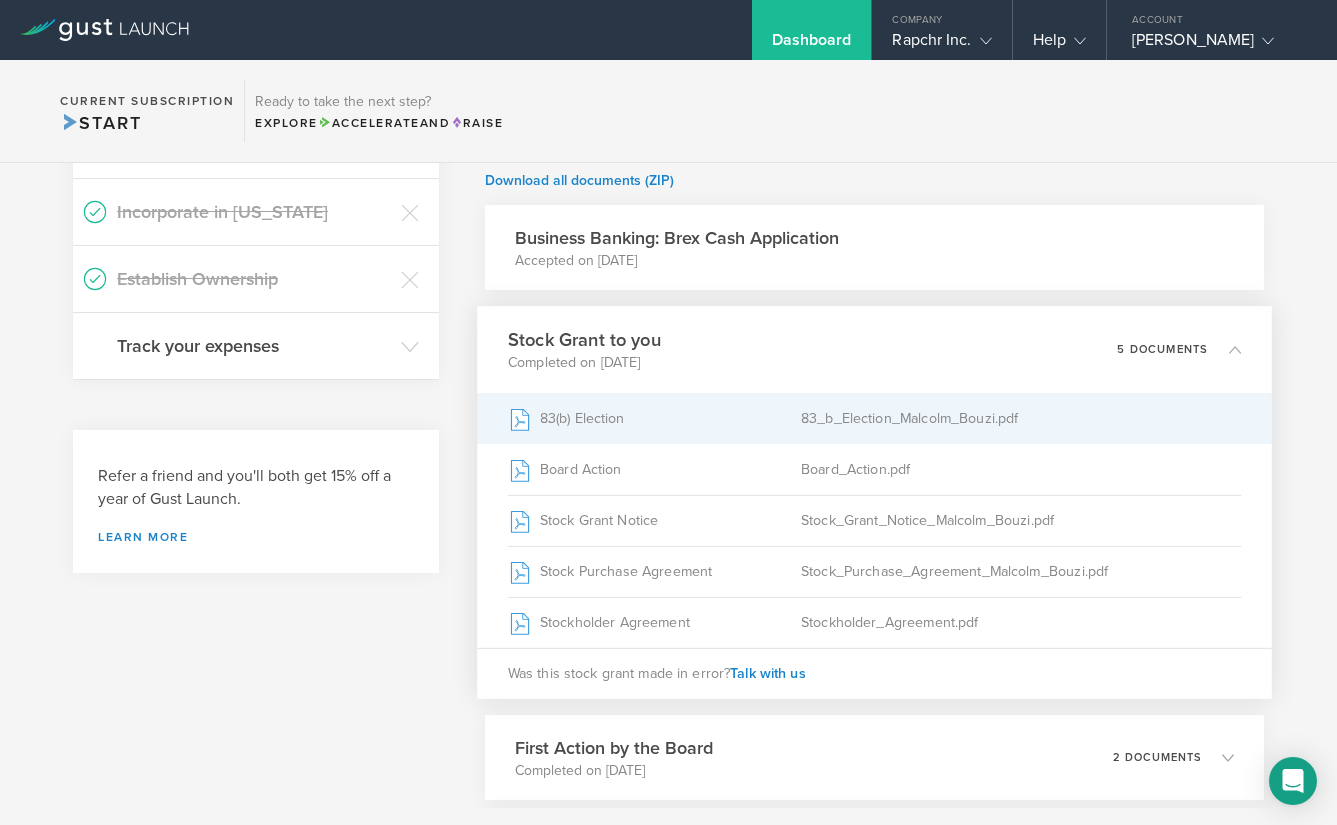 scroll, scrollTop: 356, scrollLeft: 0, axis: vertical 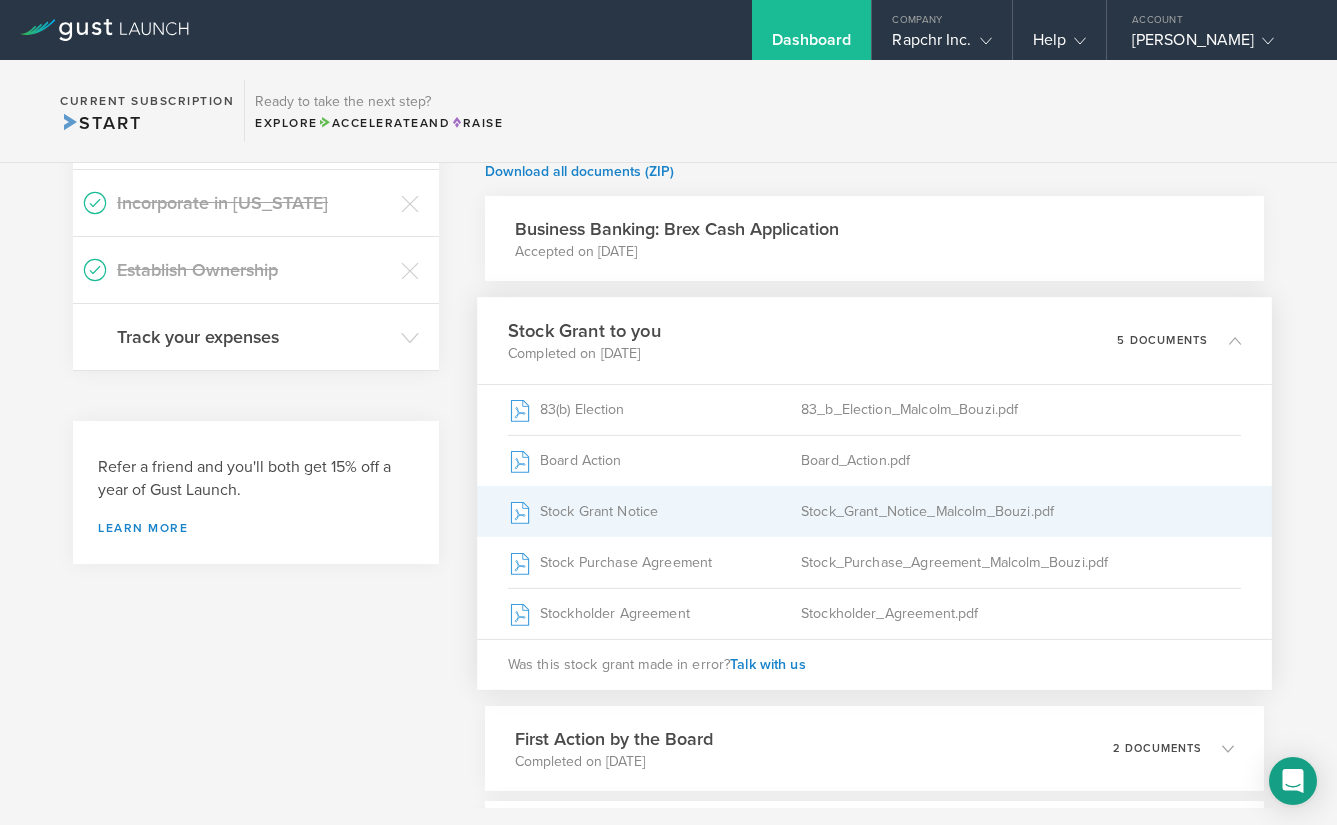 click on "Stock Grant Notice" at bounding box center [654, 512] 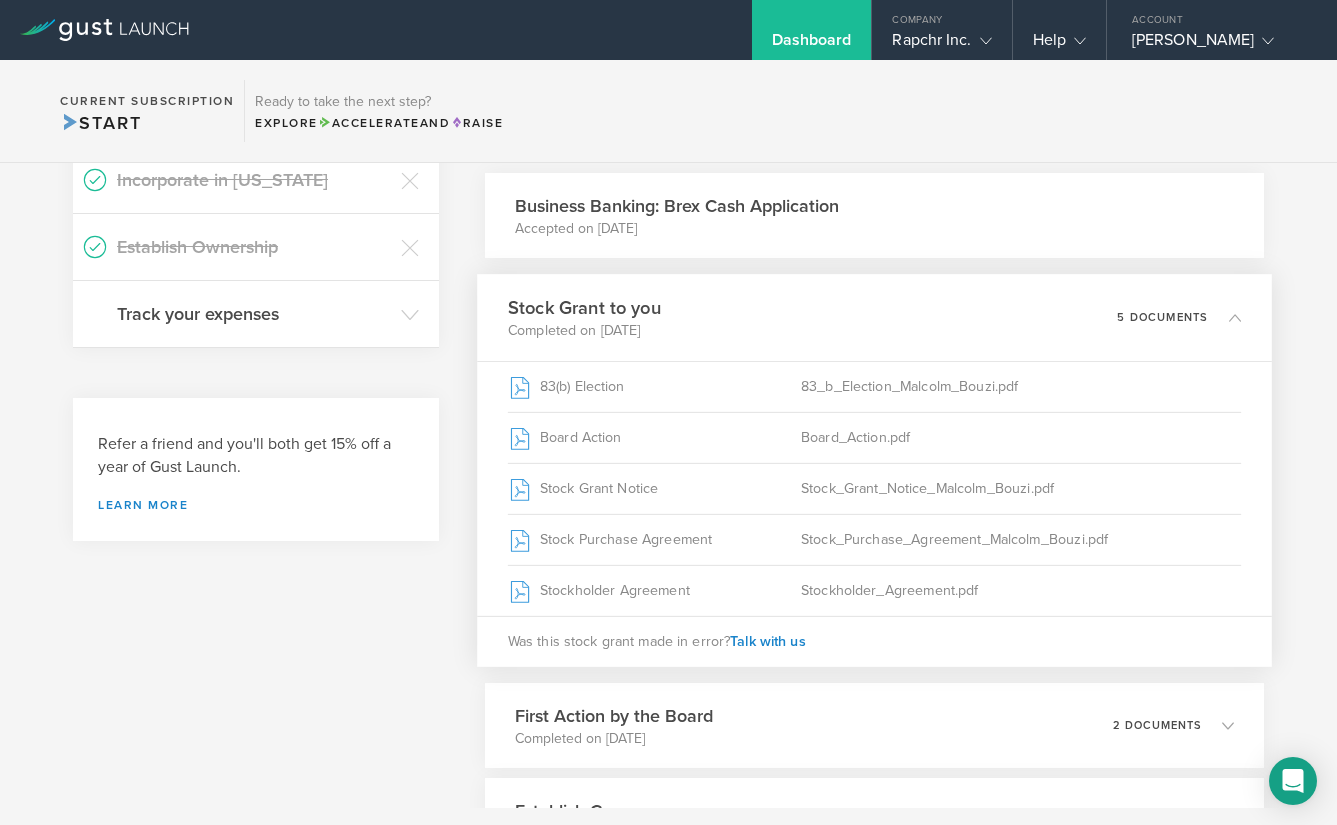 scroll, scrollTop: 375, scrollLeft: 0, axis: vertical 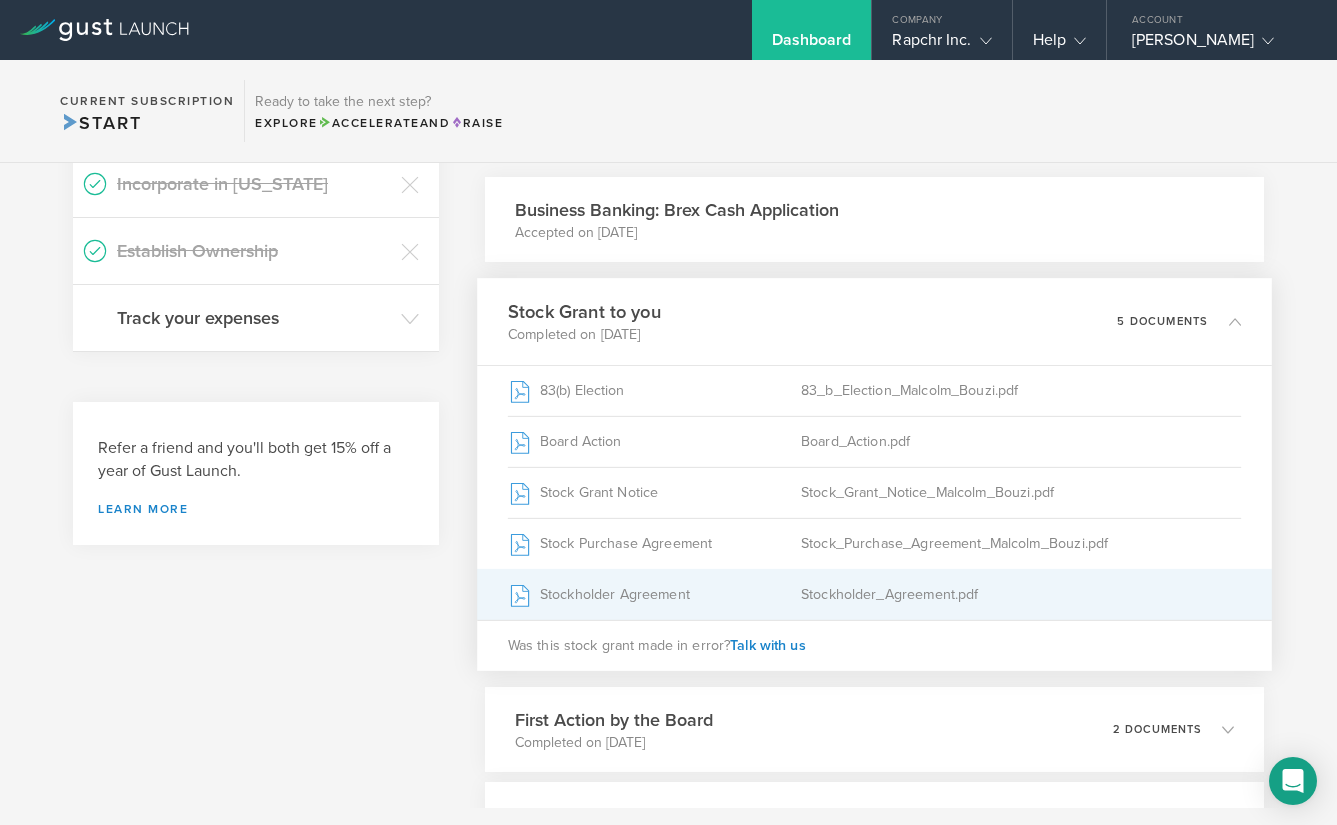 click on "Stockholder Agreement" at bounding box center (654, 595) 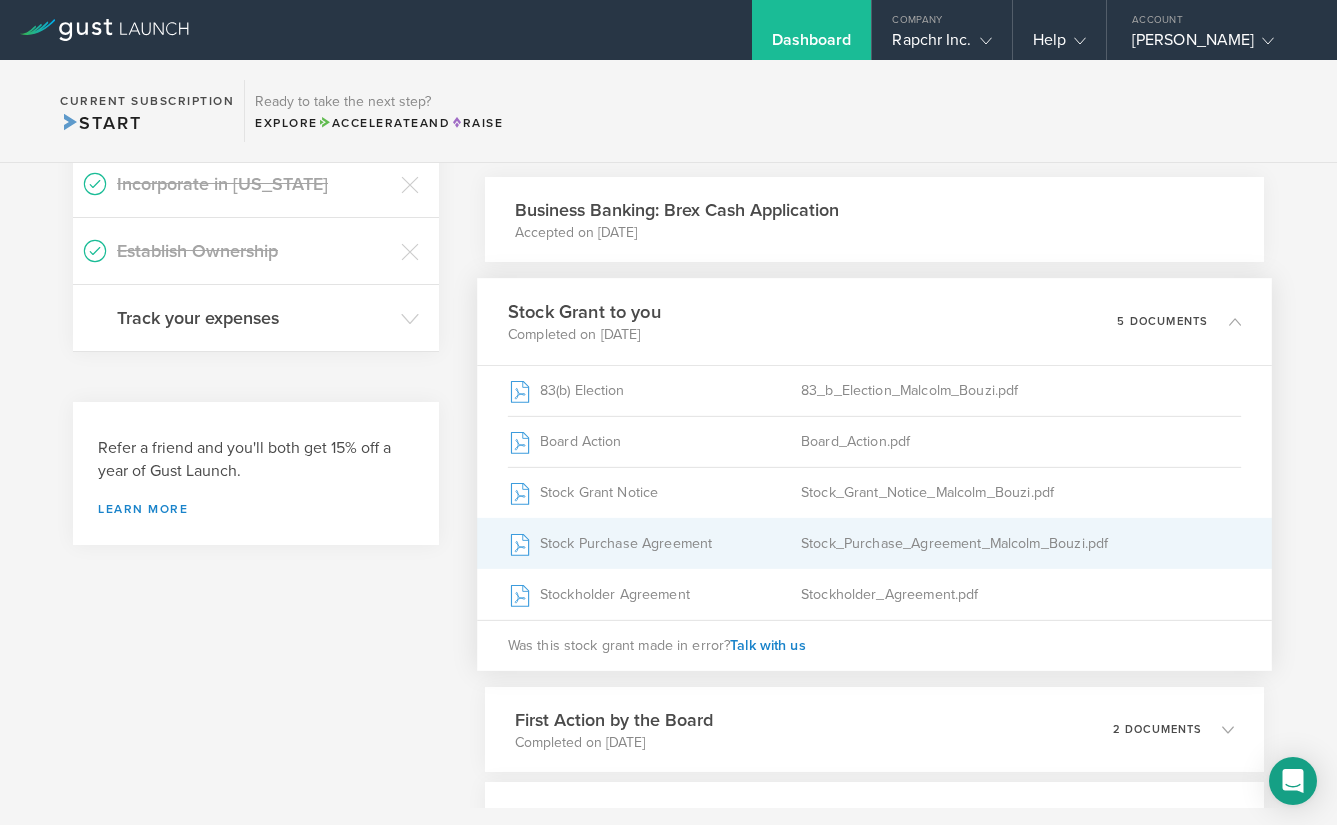 click on "Stock Purchase Agreement" at bounding box center [654, 544] 